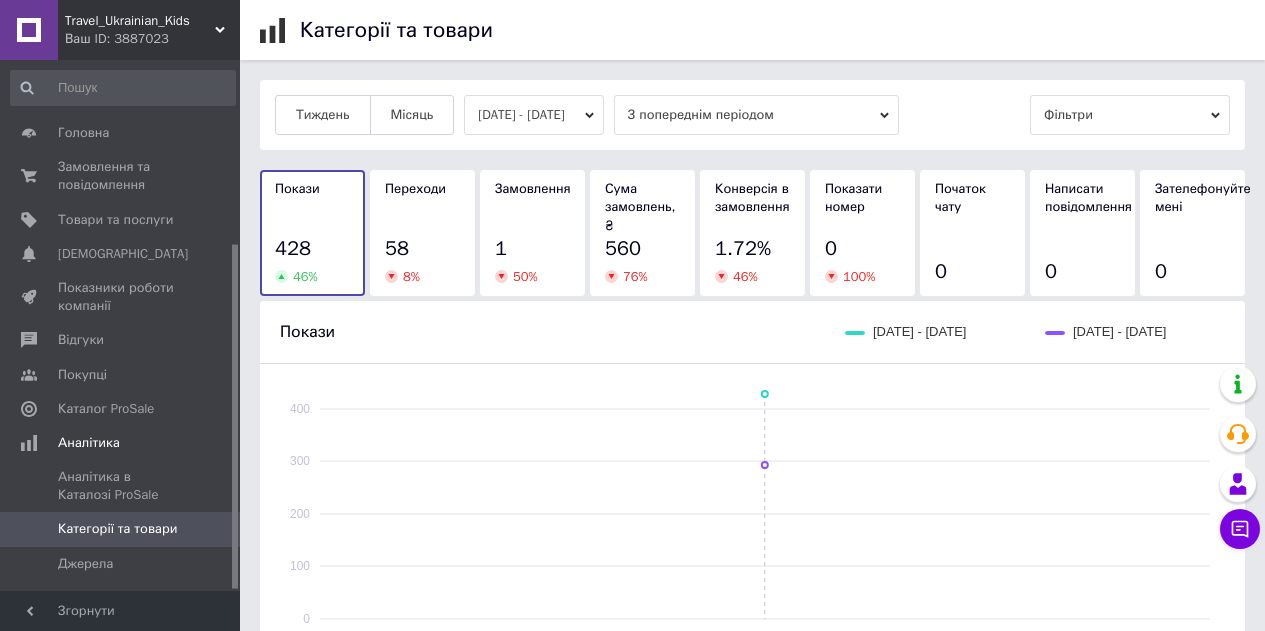 scroll, scrollTop: 436, scrollLeft: 0, axis: vertical 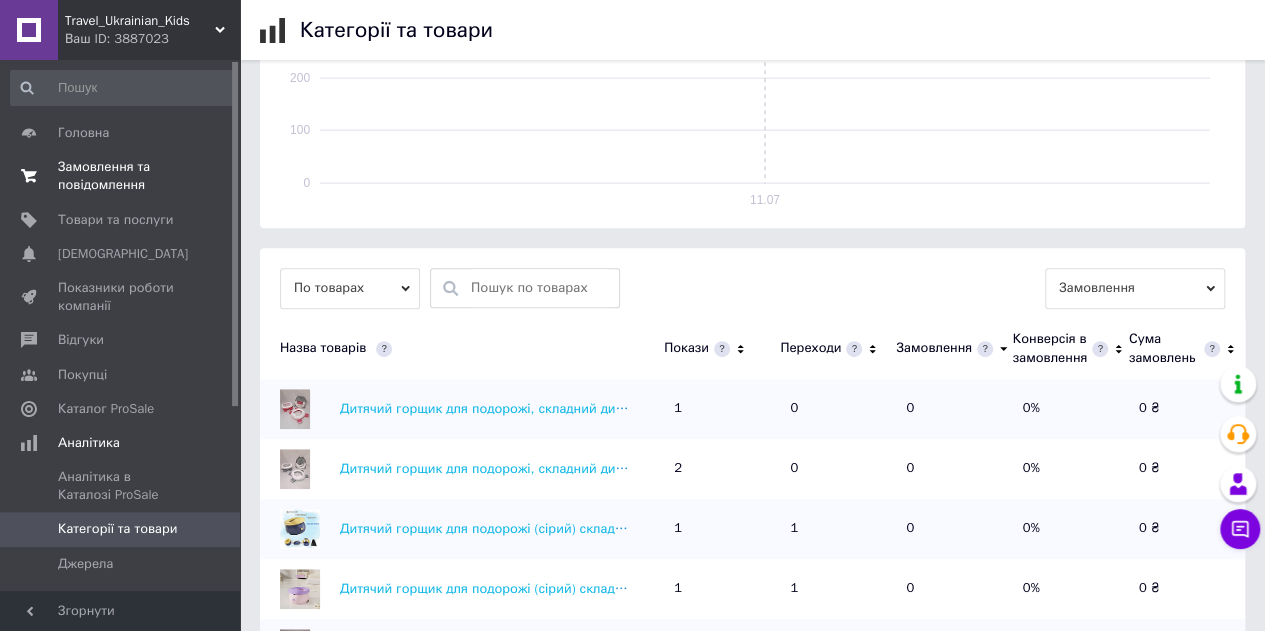 click on "Замовлення та повідомлення" at bounding box center (121, 176) 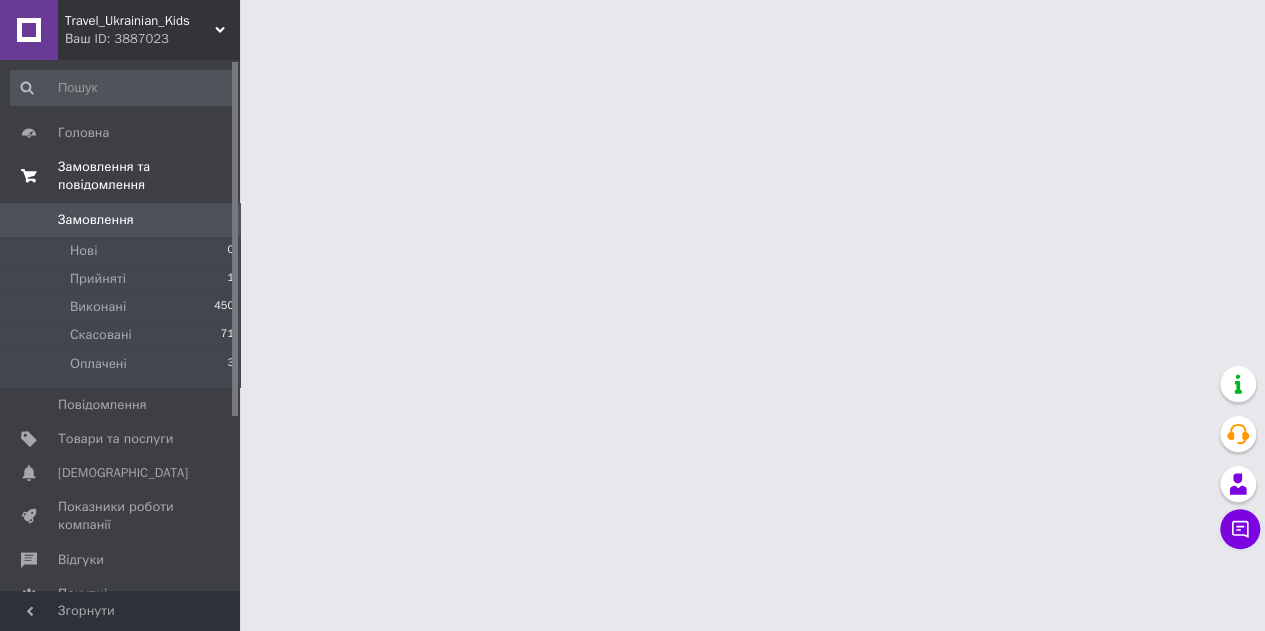 scroll, scrollTop: 0, scrollLeft: 0, axis: both 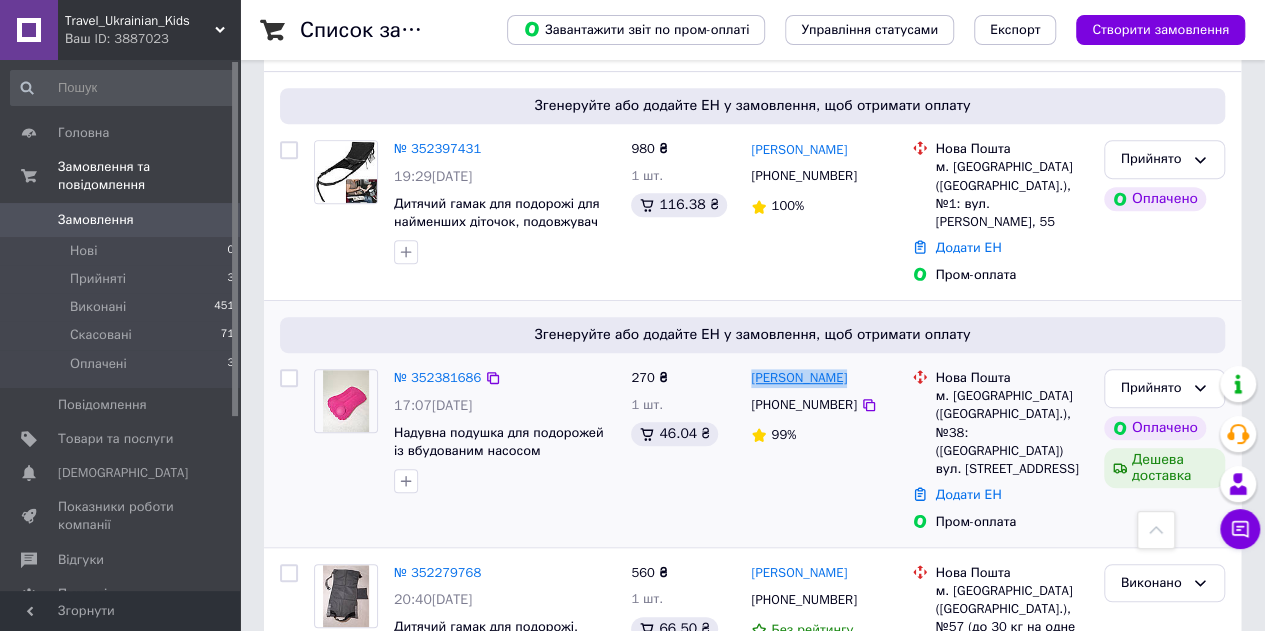 drag, startPoint x: 854, startPoint y: 368, endPoint x: 752, endPoint y: 357, distance: 102.59142 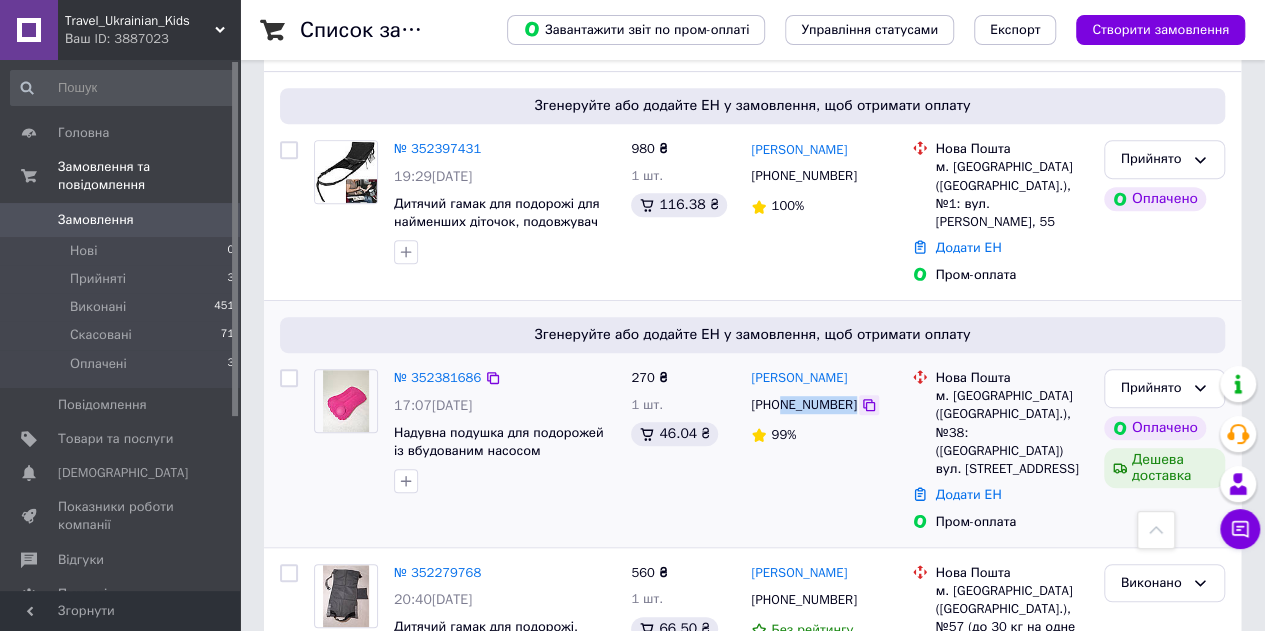 drag, startPoint x: 782, startPoint y: 387, endPoint x: 850, endPoint y: 389, distance: 68.0294 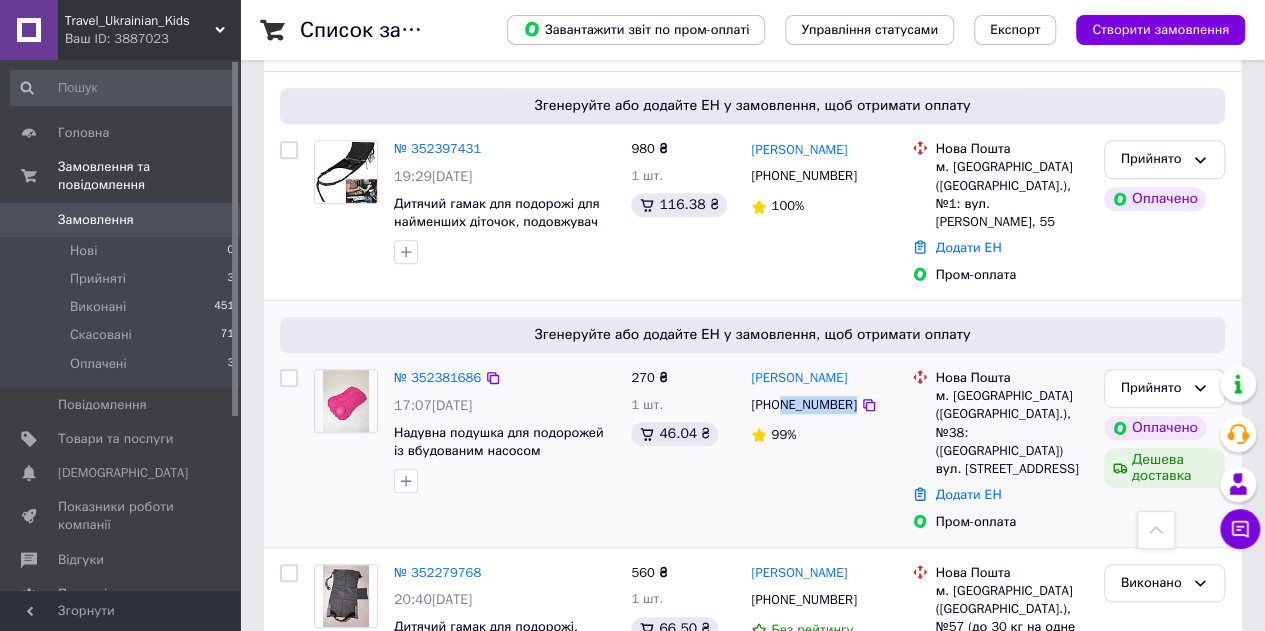 copy on "991818223" 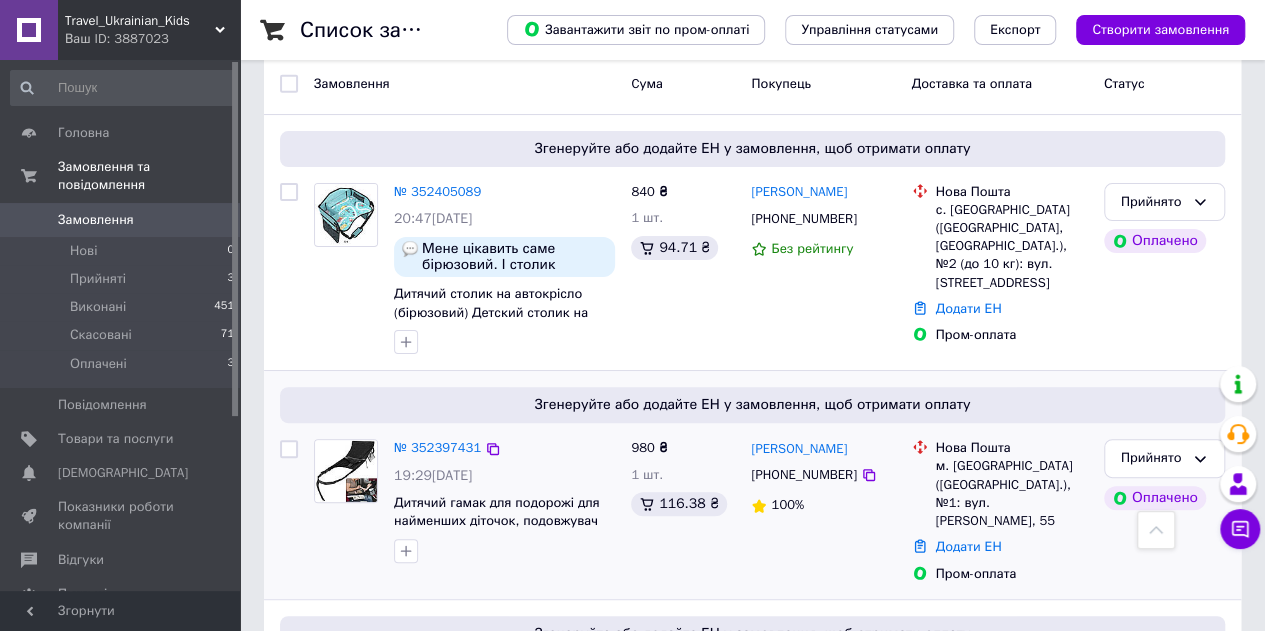 scroll, scrollTop: 100, scrollLeft: 0, axis: vertical 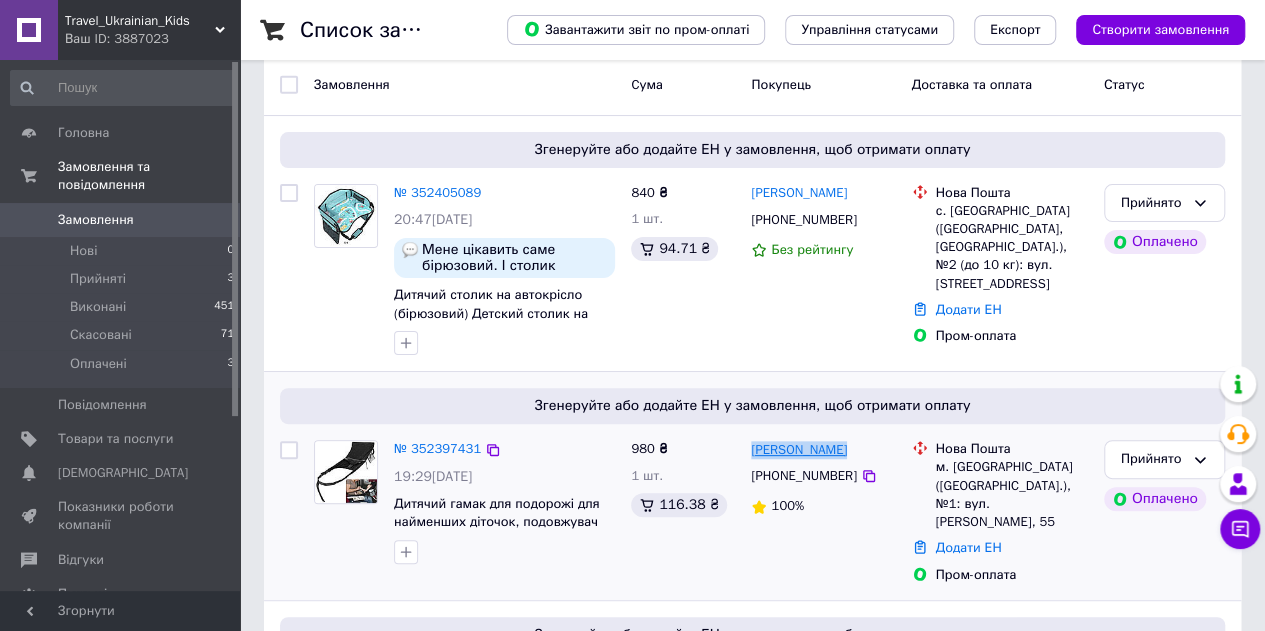 drag, startPoint x: 883, startPoint y: 451, endPoint x: 750, endPoint y: 443, distance: 133.24039 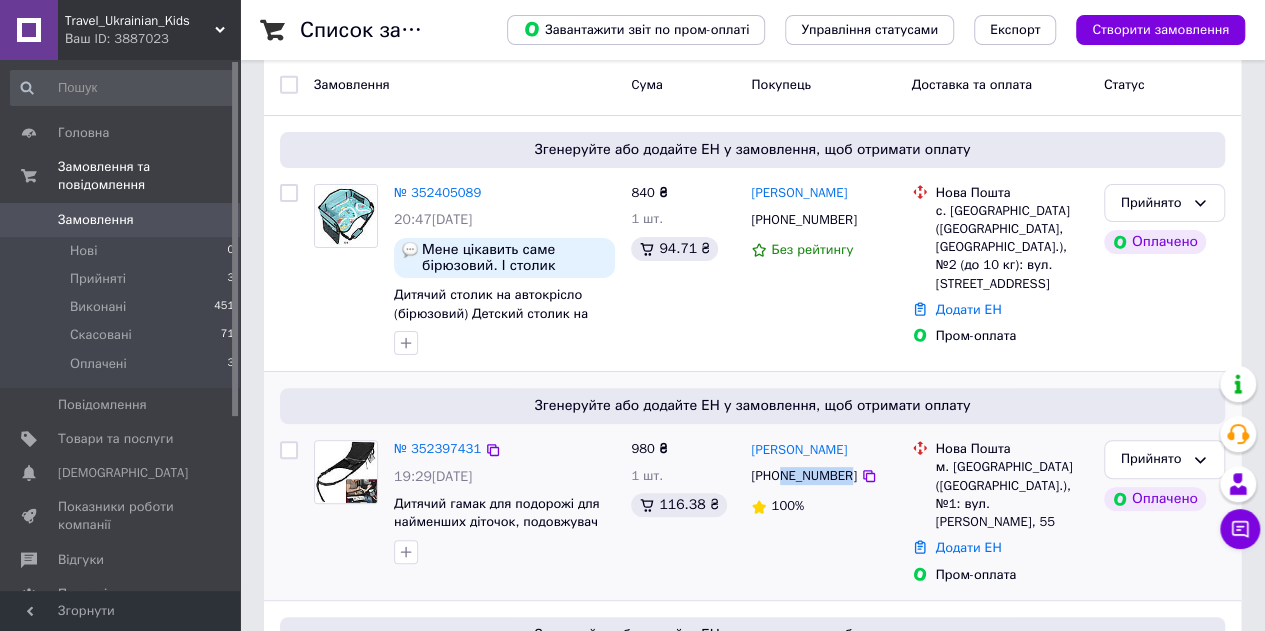 drag, startPoint x: 779, startPoint y: 476, endPoint x: 844, endPoint y: 483, distance: 65.37584 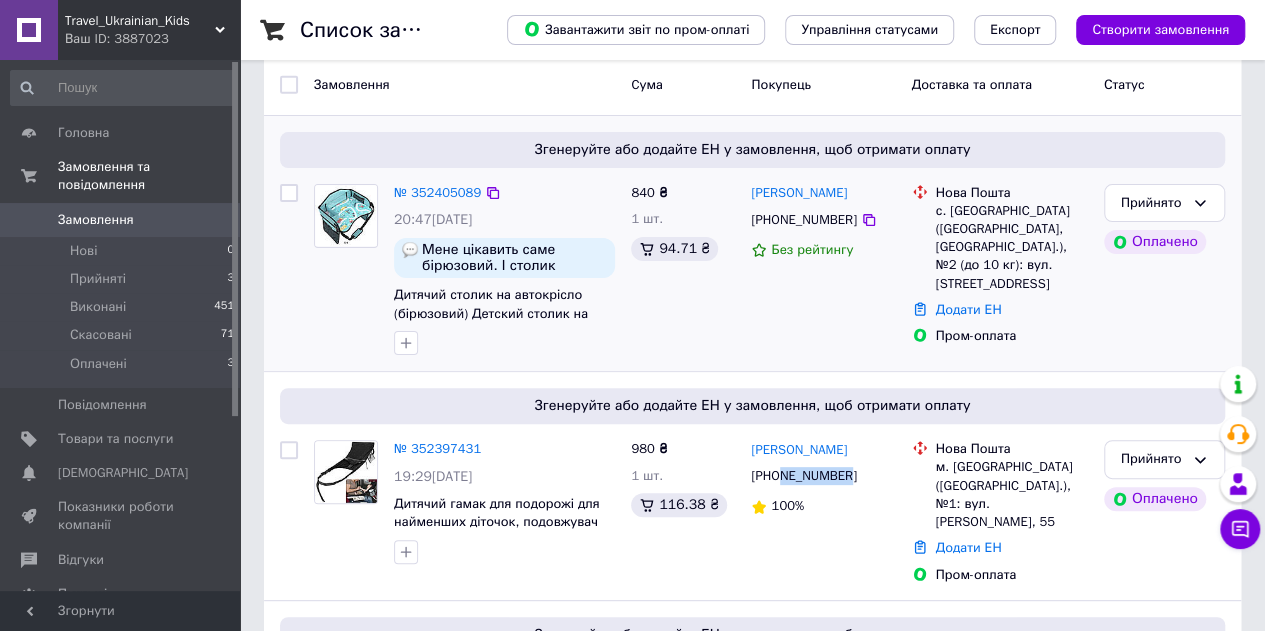 drag, startPoint x: 870, startPoint y: 197, endPoint x: 746, endPoint y: 204, distance: 124.197426 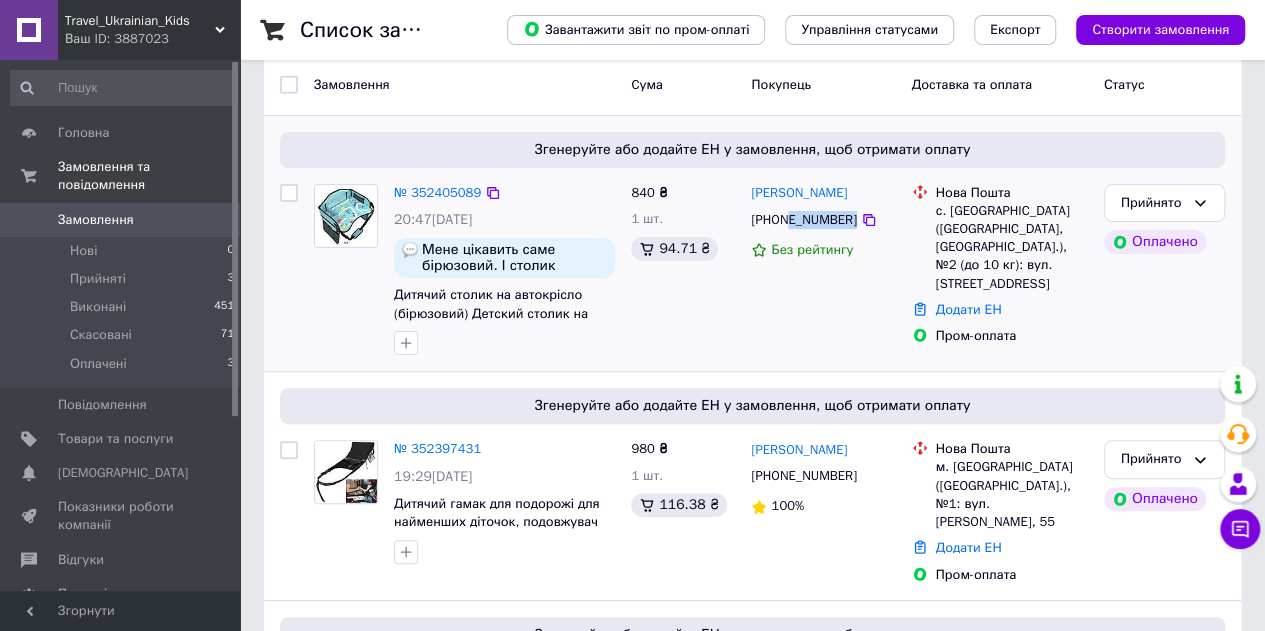 drag, startPoint x: 784, startPoint y: 217, endPoint x: 875, endPoint y: 219, distance: 91.02197 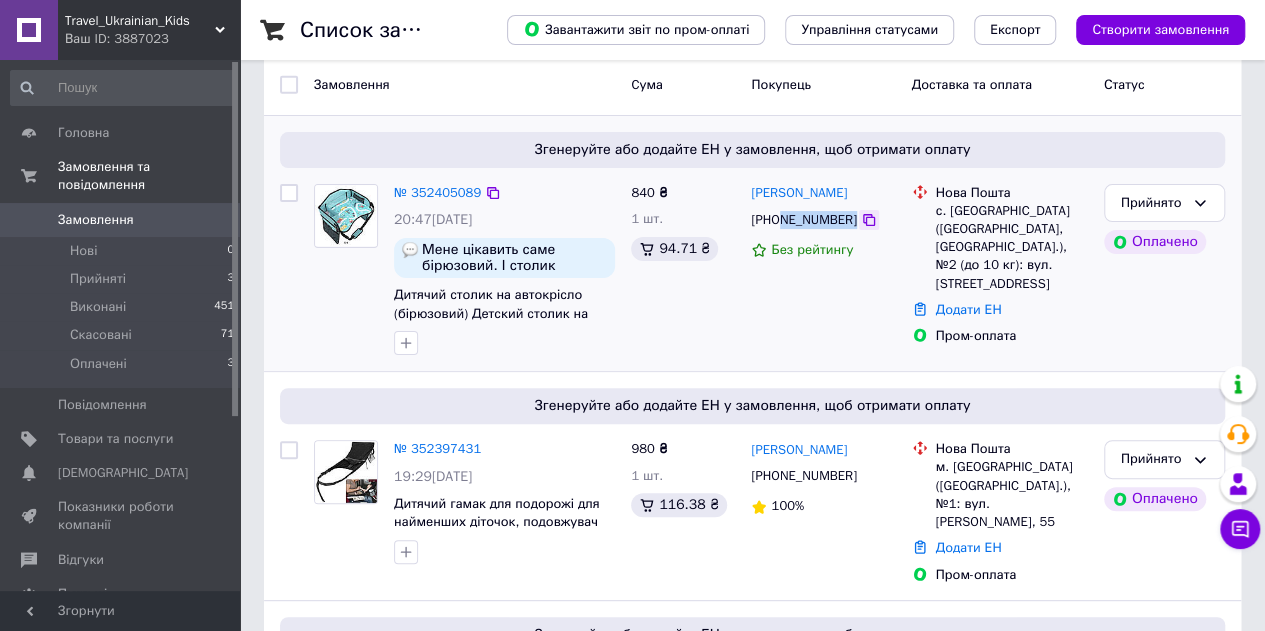 drag, startPoint x: 780, startPoint y: 217, endPoint x: 853, endPoint y: 224, distance: 73.33485 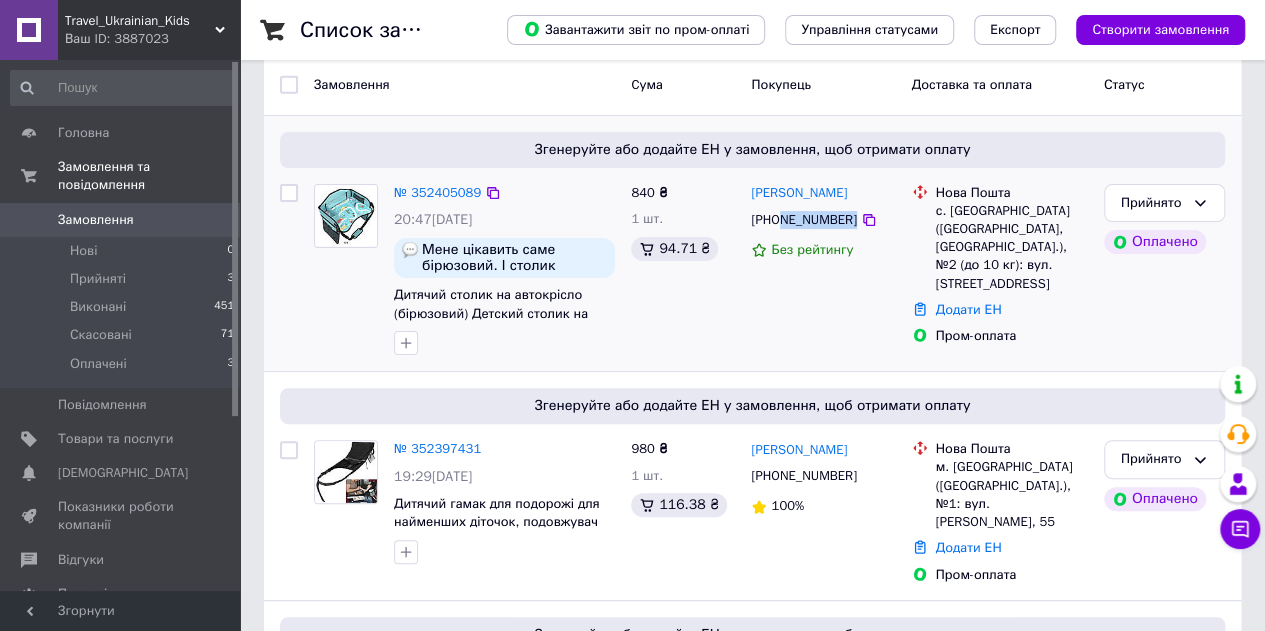 copy on "674451599" 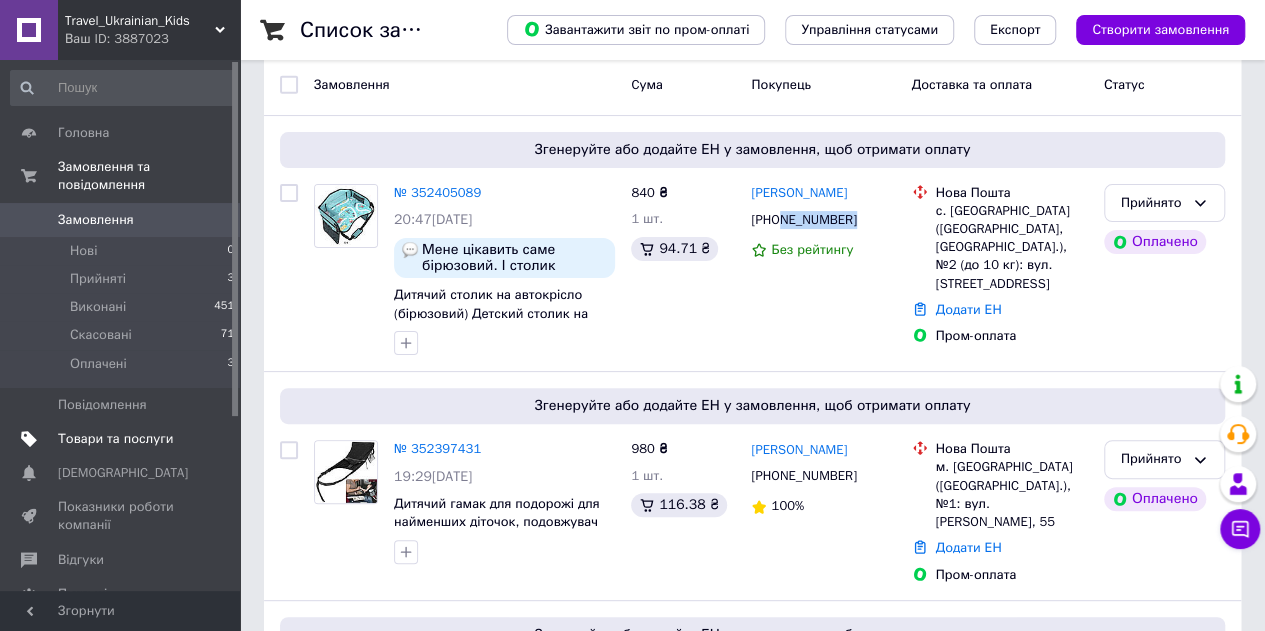 click on "Товари та послуги" at bounding box center (115, 439) 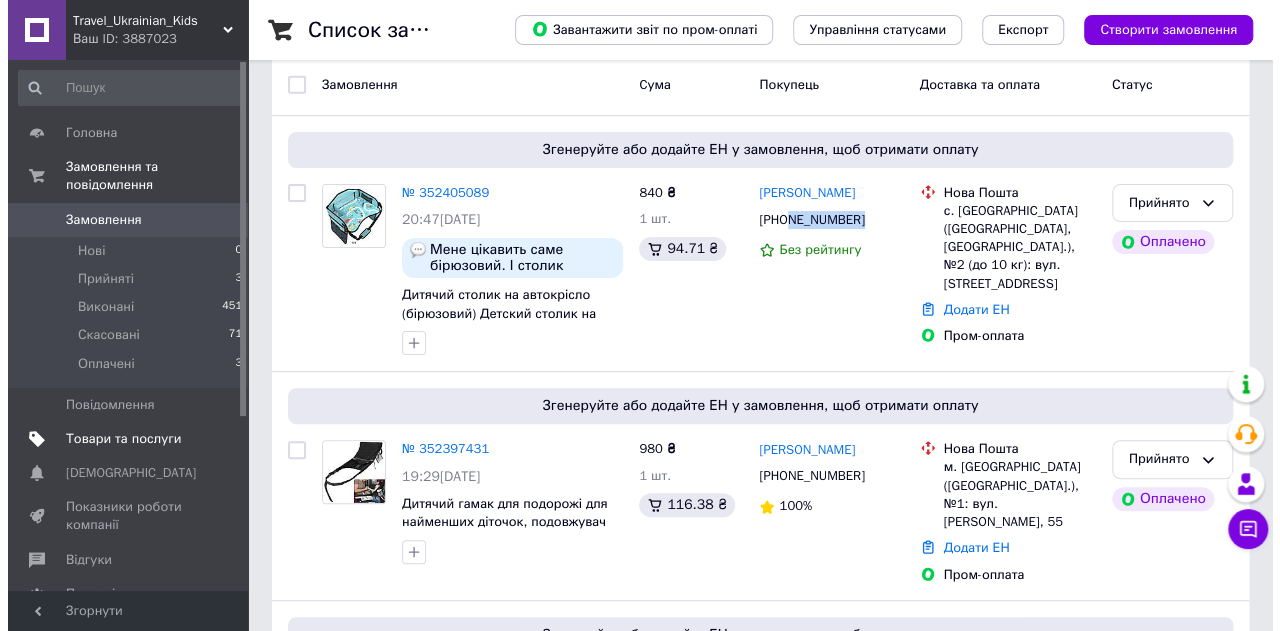 scroll, scrollTop: 0, scrollLeft: 0, axis: both 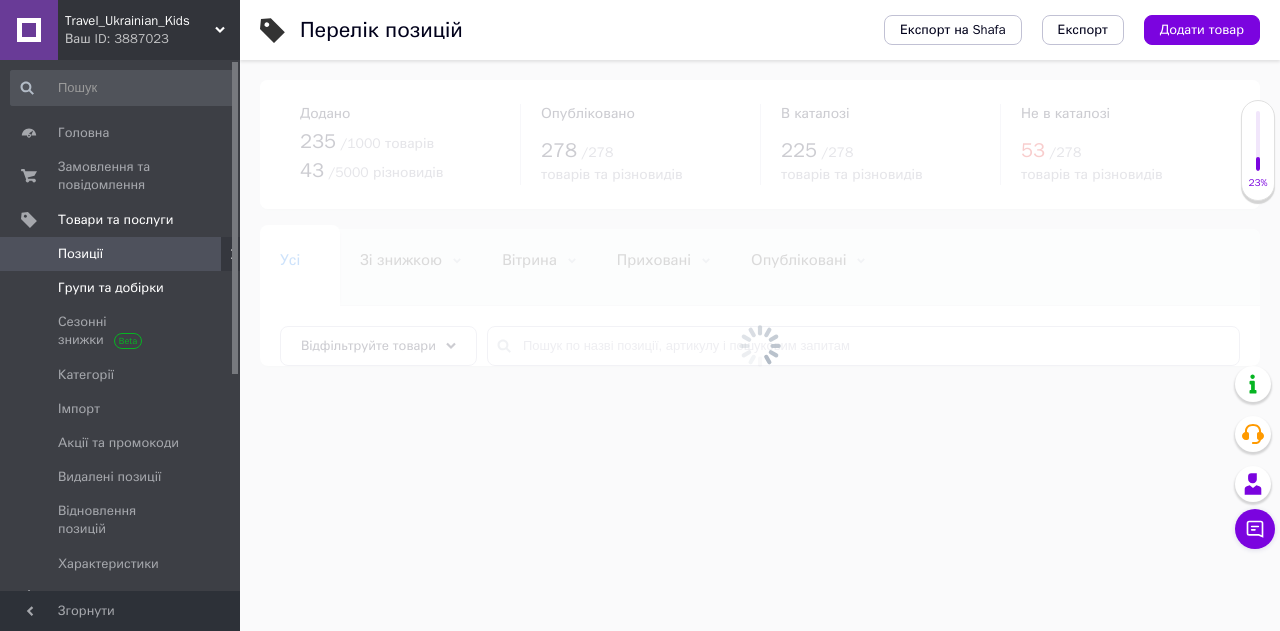 click on "Групи та добірки" at bounding box center [111, 288] 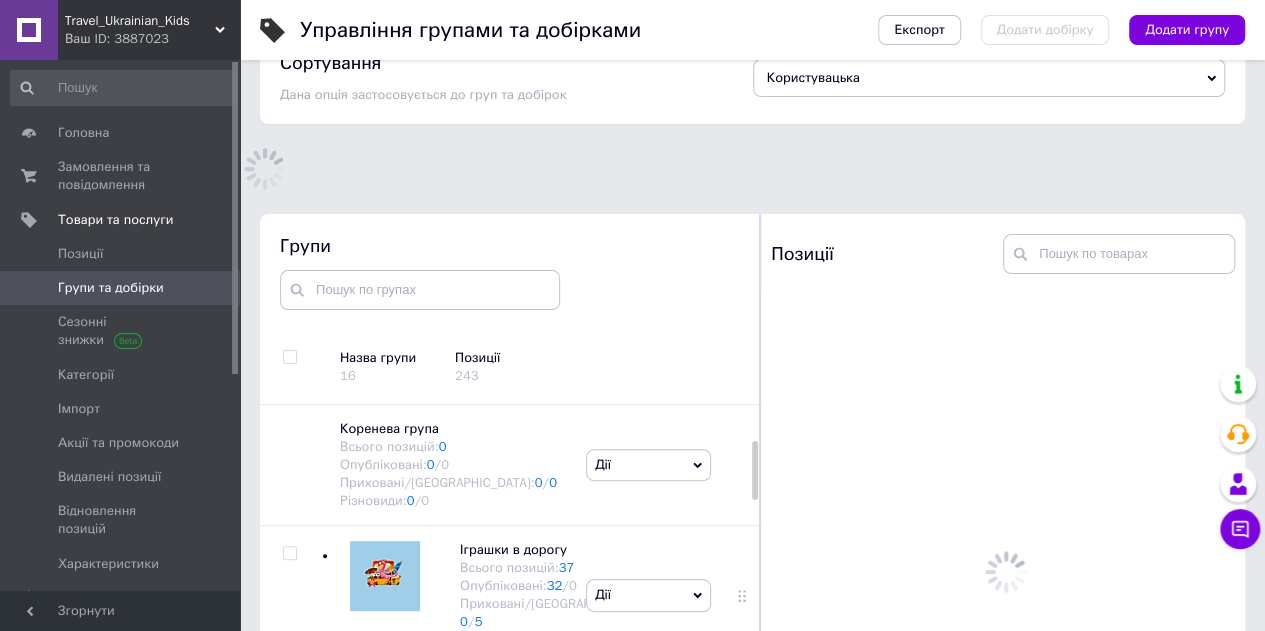 scroll, scrollTop: 164, scrollLeft: 0, axis: vertical 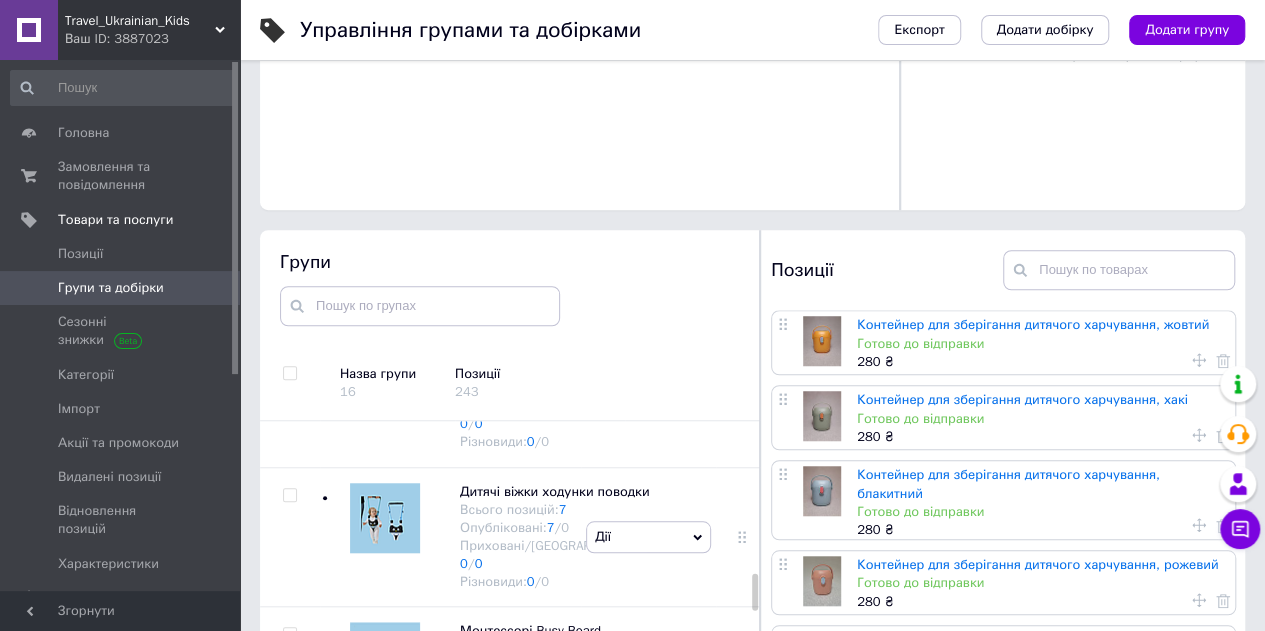 click on "Пляжні сумки, рюкзачки, сумки для зберігання іграшок" at bounding box center (553, 166) 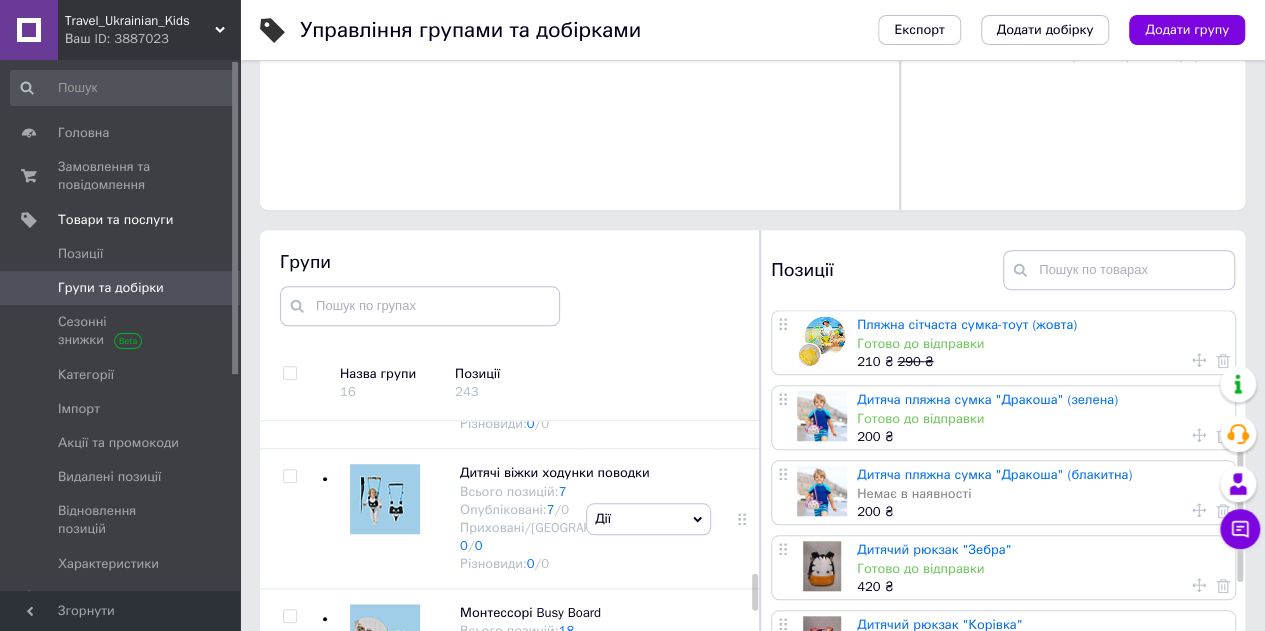 scroll, scrollTop: 400, scrollLeft: 0, axis: vertical 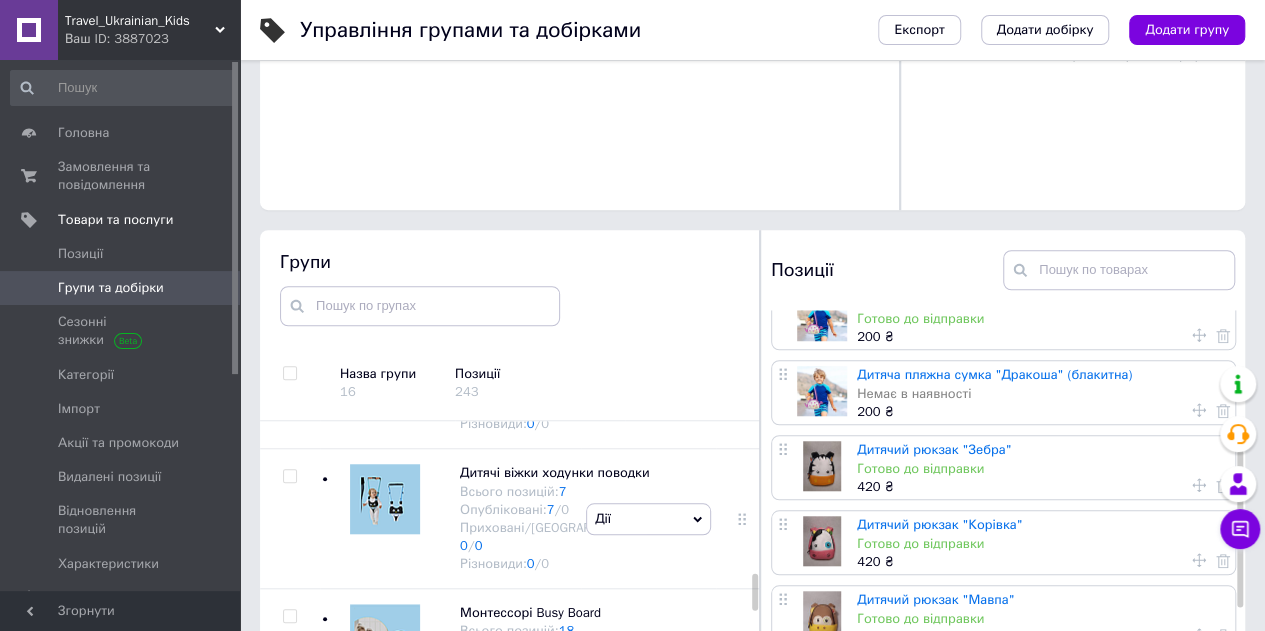 click on "Дитячий рюкзак "Зебра"" at bounding box center [934, 449] 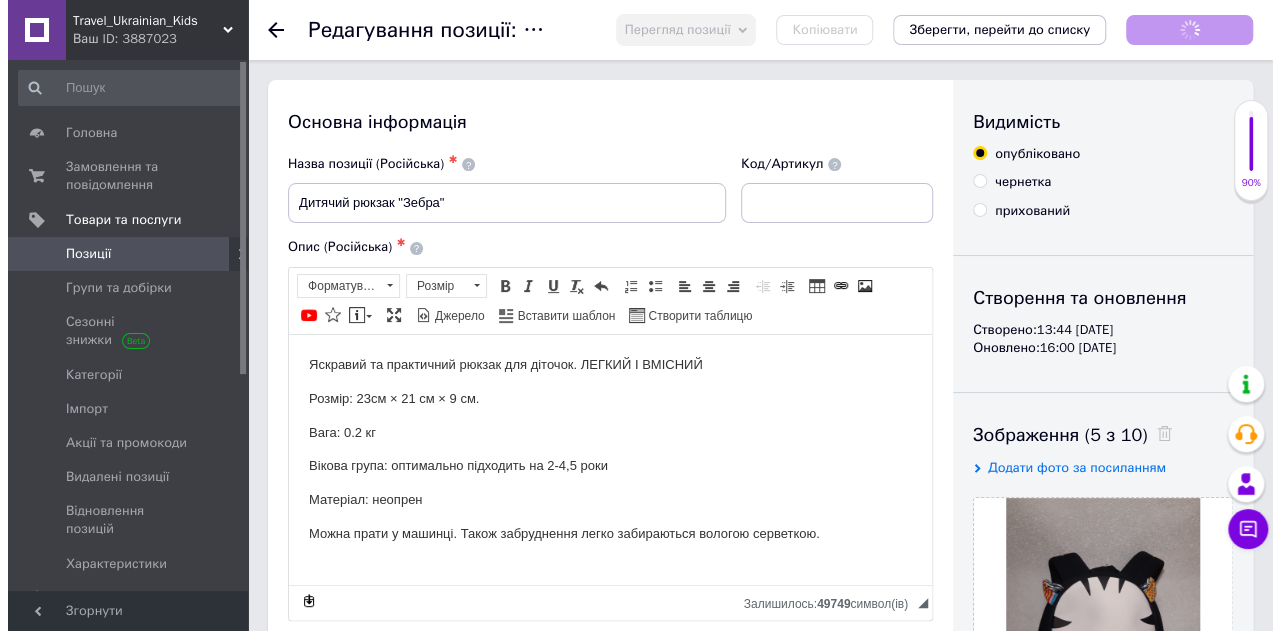 scroll, scrollTop: 0, scrollLeft: 0, axis: both 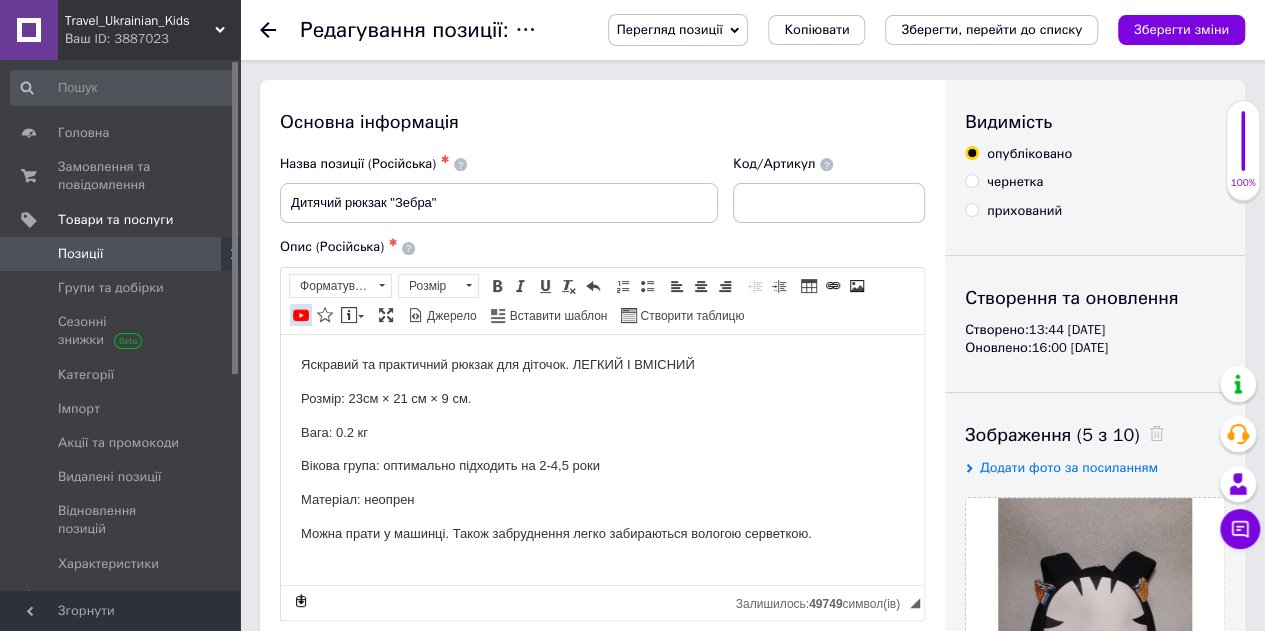 click at bounding box center [301, 315] 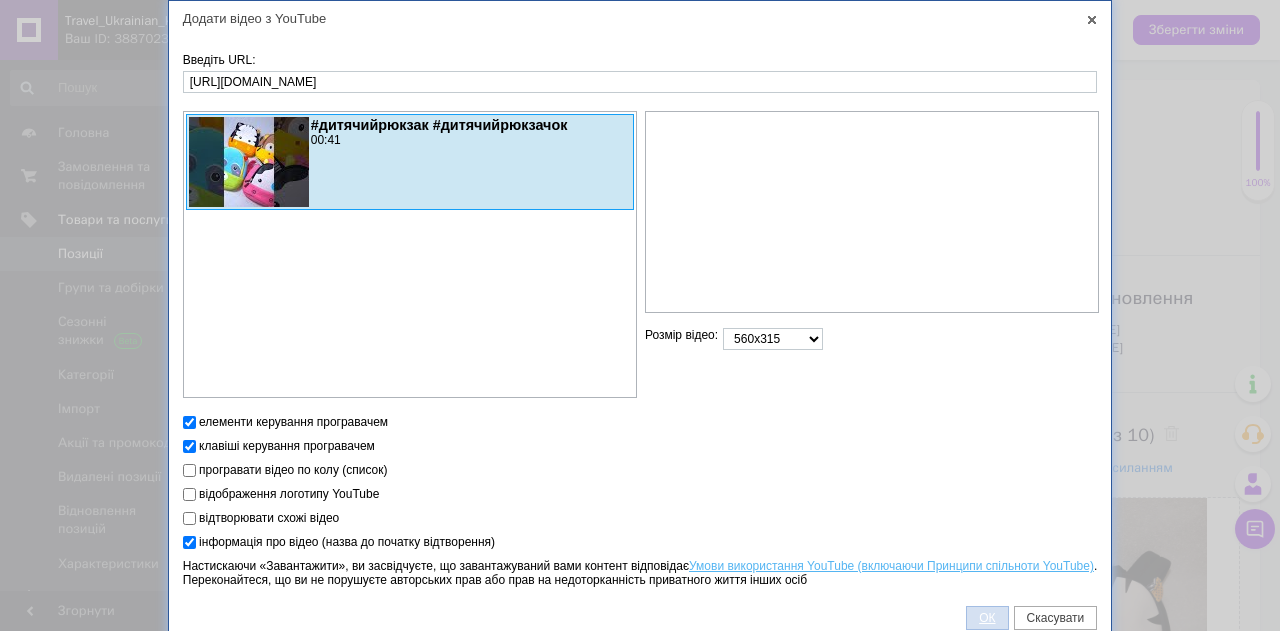 type on "[URL][DOMAIN_NAME]" 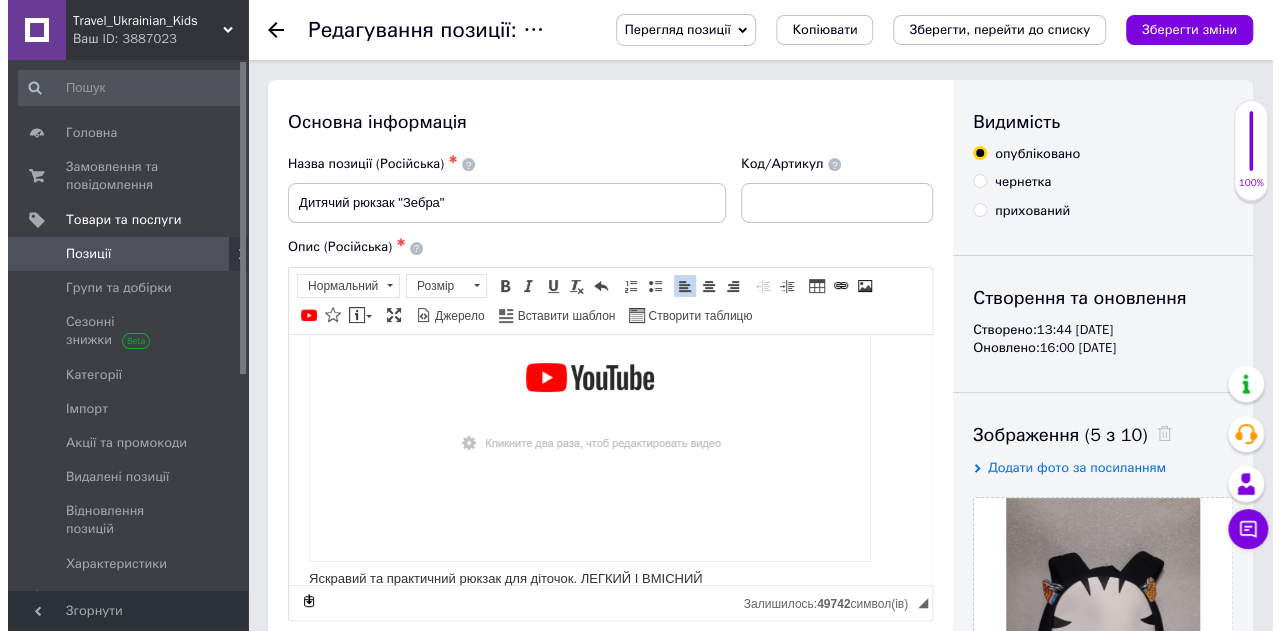 scroll, scrollTop: 123, scrollLeft: 0, axis: vertical 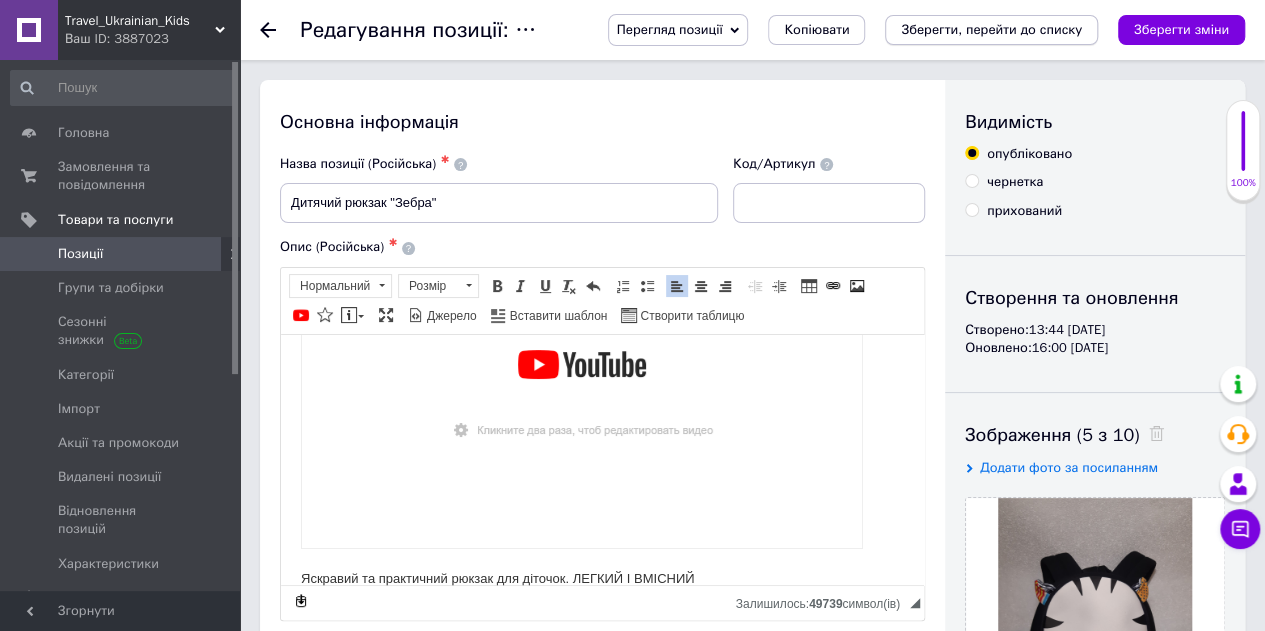 click on "Зберегти, перейти до списку" at bounding box center [991, 29] 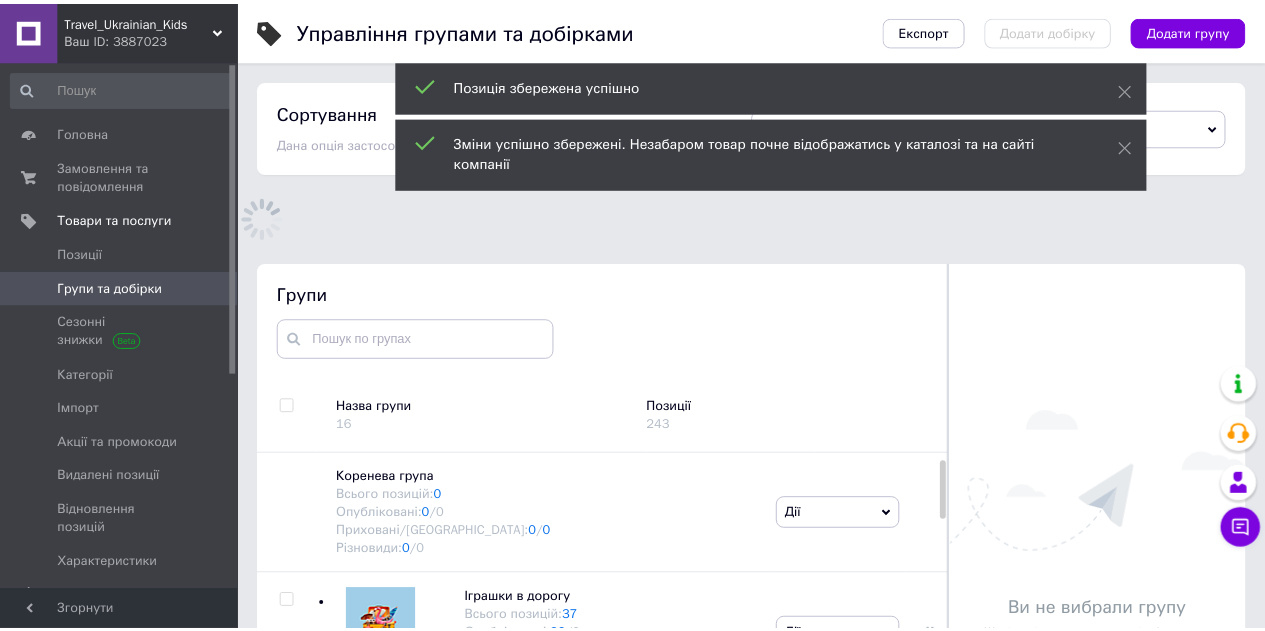 scroll, scrollTop: 153, scrollLeft: 0, axis: vertical 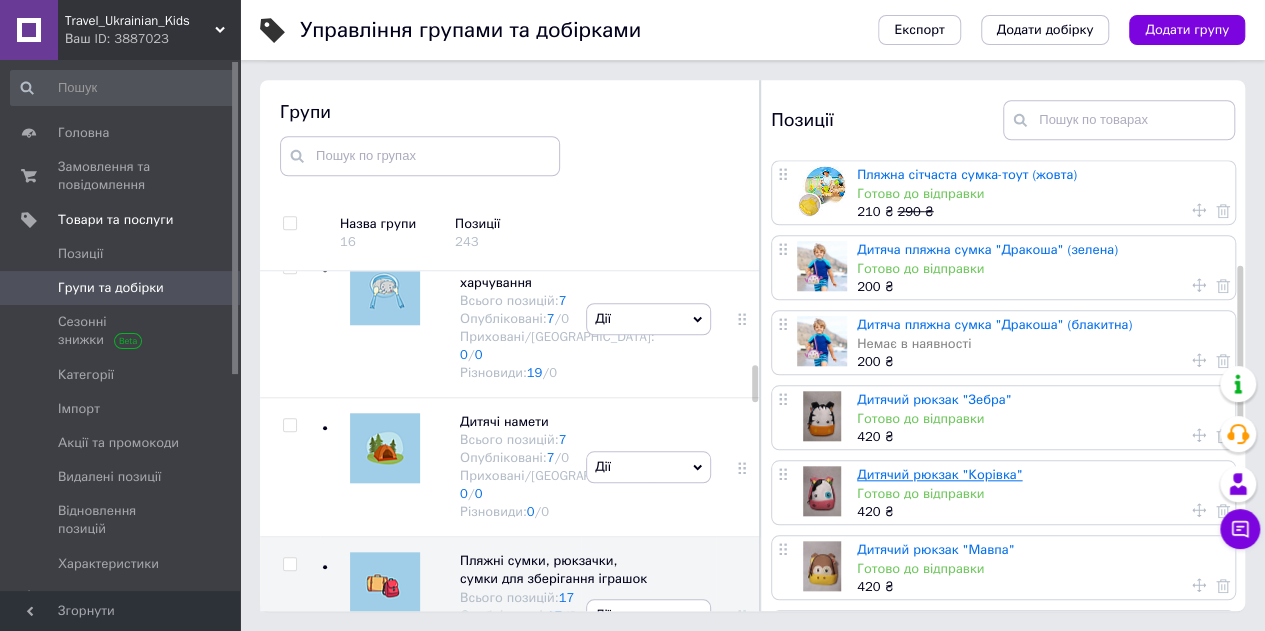 click on "Дитячий рюкзак "Корівка"" at bounding box center [939, 474] 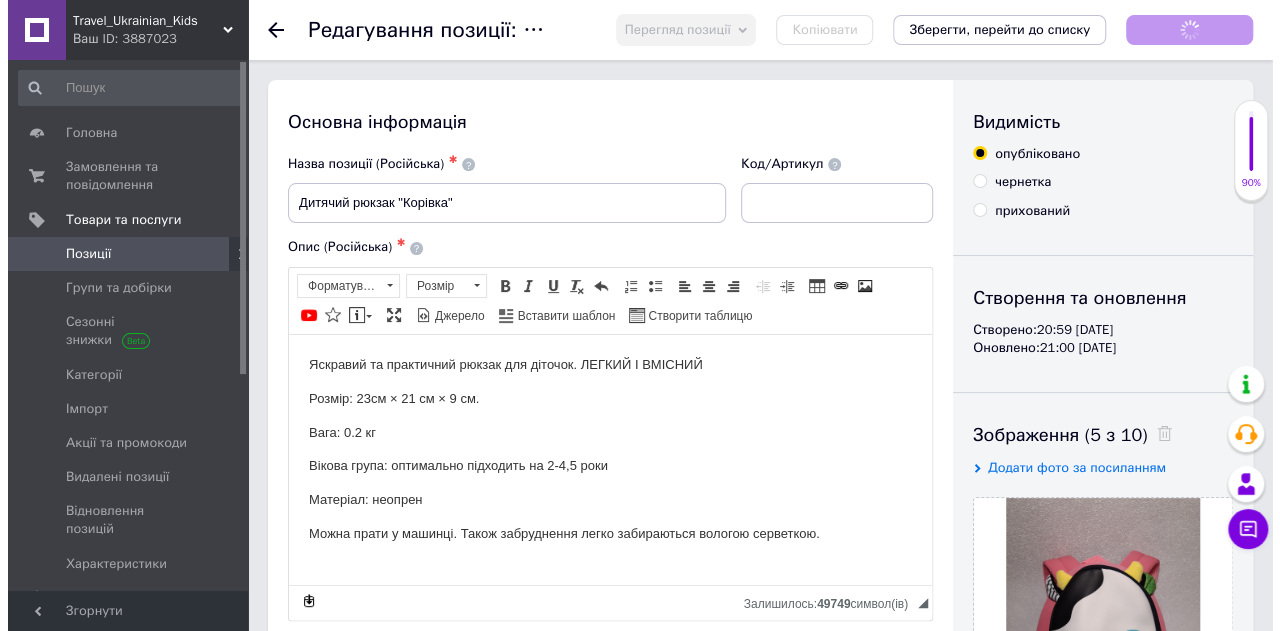 scroll, scrollTop: 0, scrollLeft: 0, axis: both 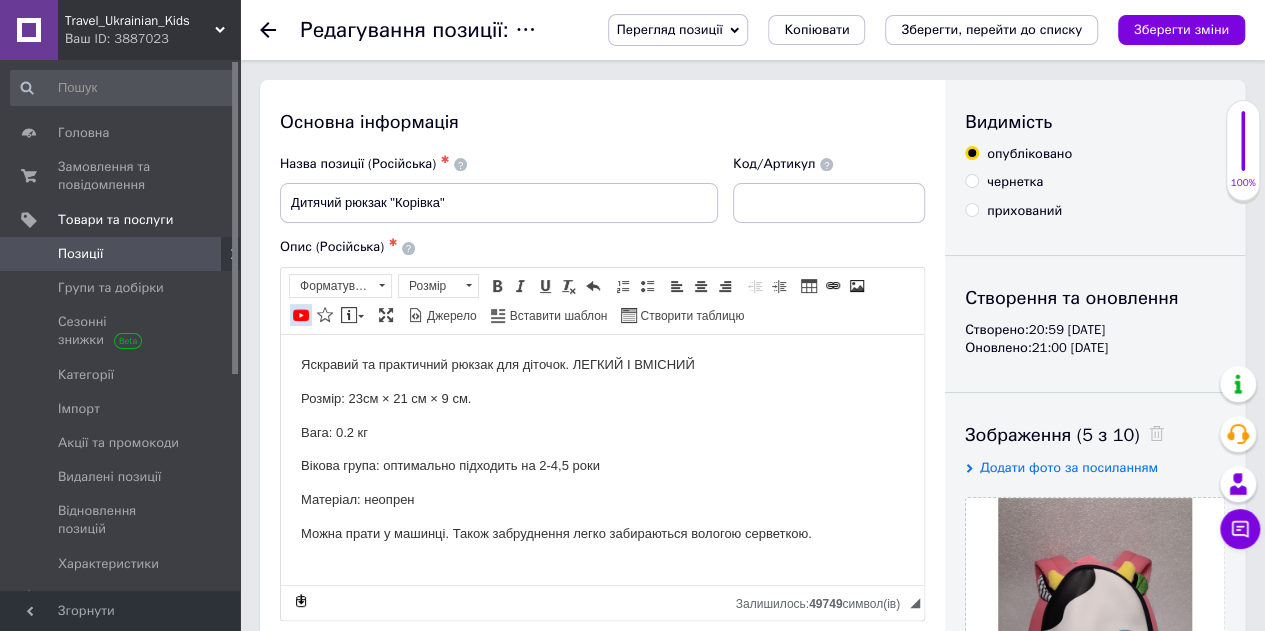 click at bounding box center (301, 315) 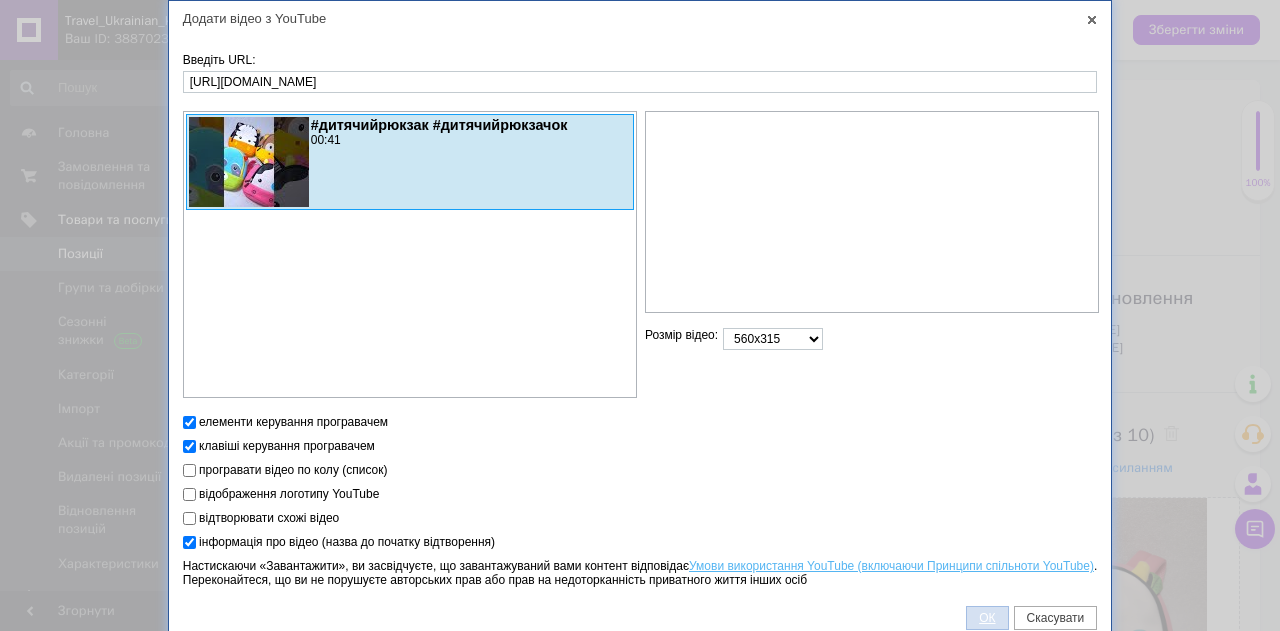 type on "[URL][DOMAIN_NAME]" 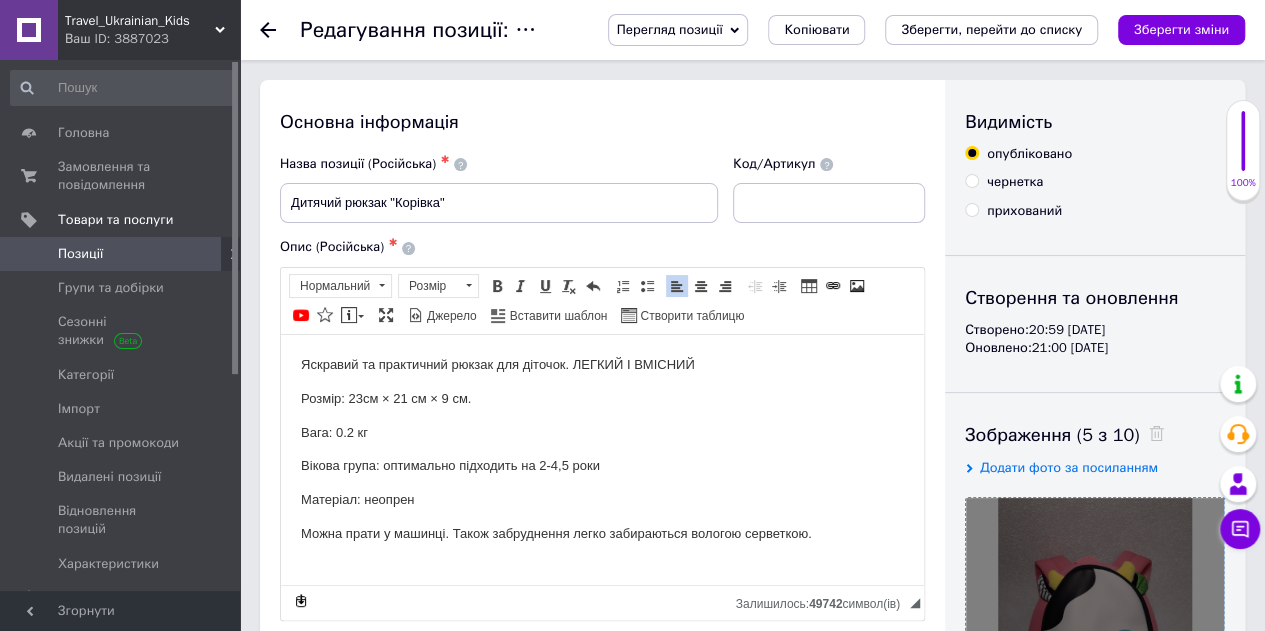 scroll, scrollTop: 110, scrollLeft: 0, axis: vertical 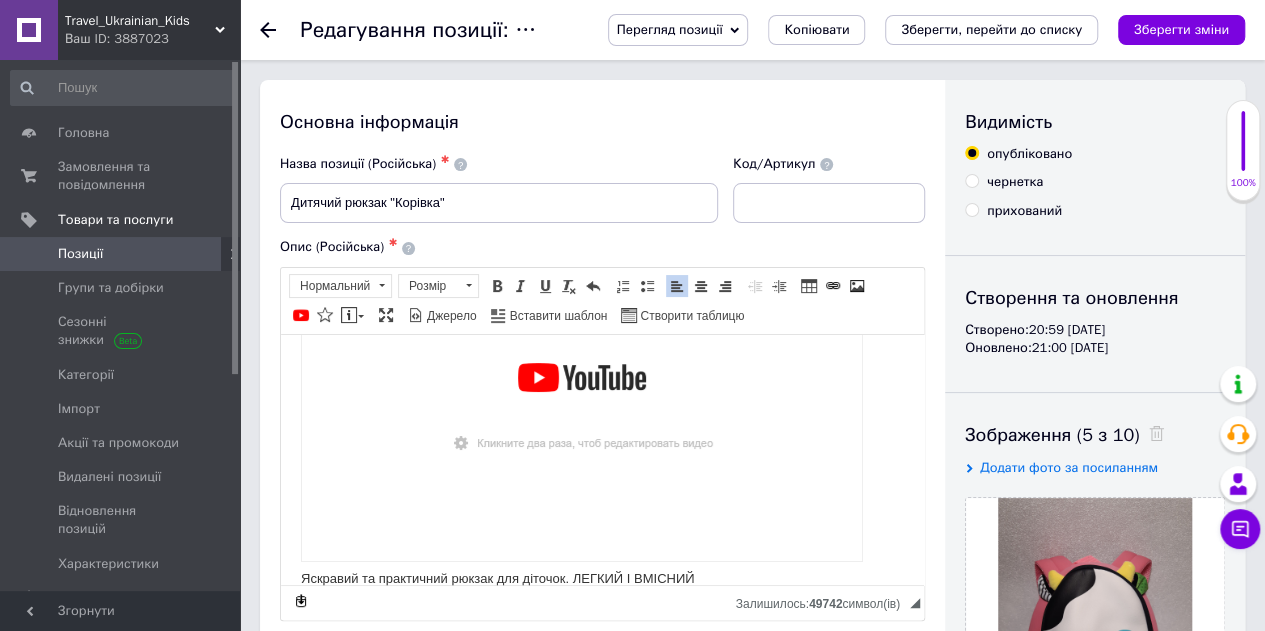 click on "​​​​​​​ Яскравий та практичний рюкзак для діточок. ЛЕГКИЙ І ВМІСНИЙ Розмір: 23см × 21 см × 9 см. Вага: 0.2 кг Вікова група: оптимально підходить на 2-4,5 роки Матеріал: неопрен Можна прати у машинці. Також забруднення легко забираються вологою серветкою." at bounding box center [602, 501] 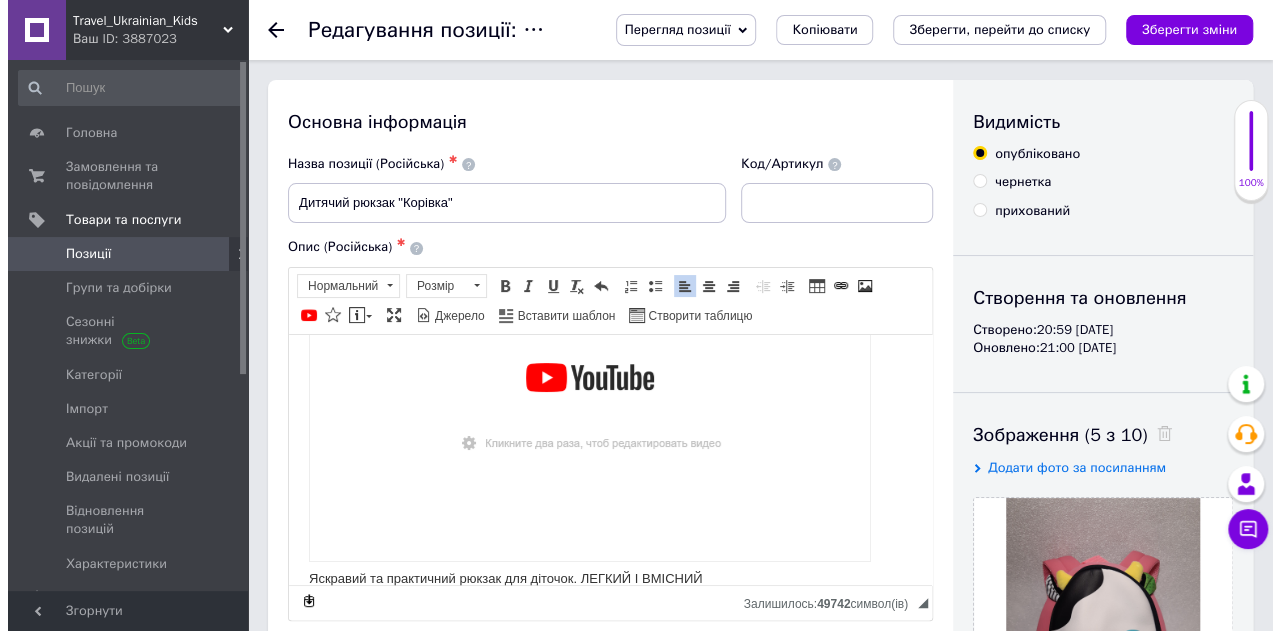scroll, scrollTop: 156, scrollLeft: 0, axis: vertical 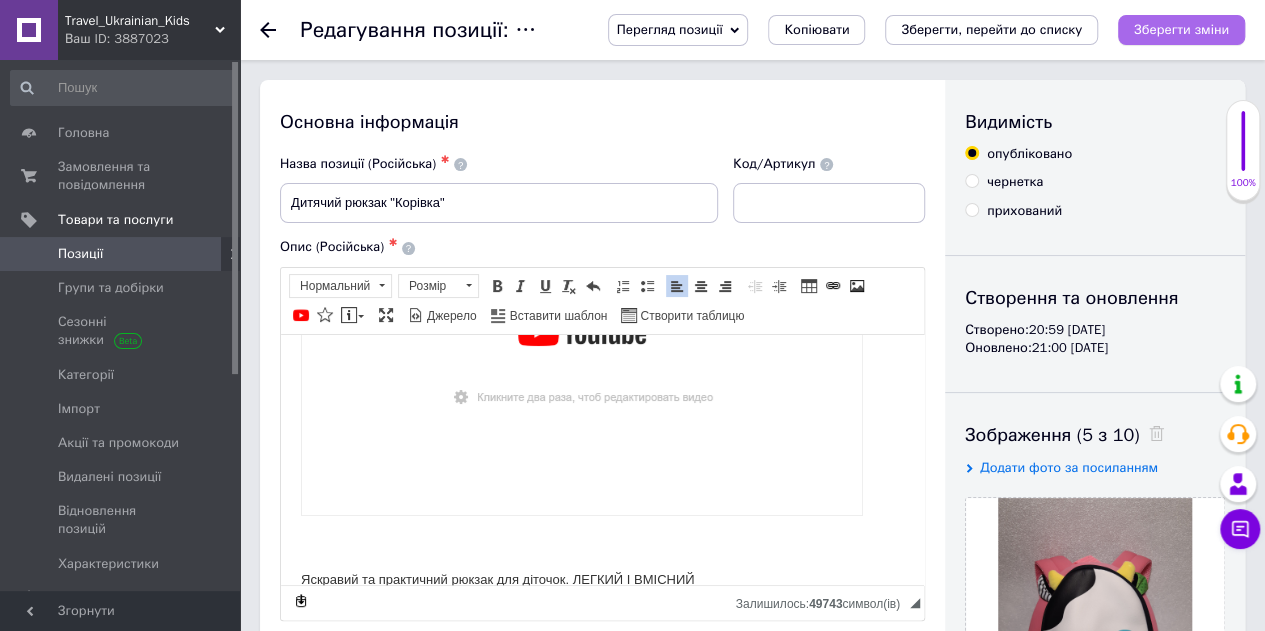 click on "Зберегти зміни" at bounding box center [1181, 29] 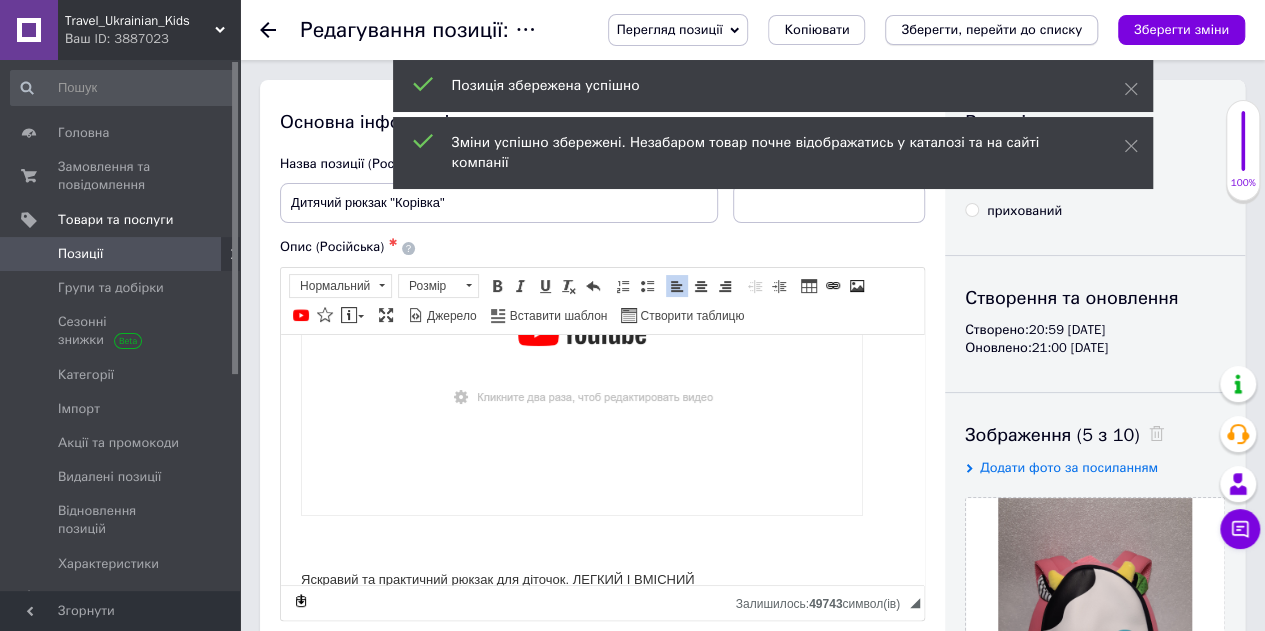click on "Зберегти, перейти до списку" at bounding box center (991, 29) 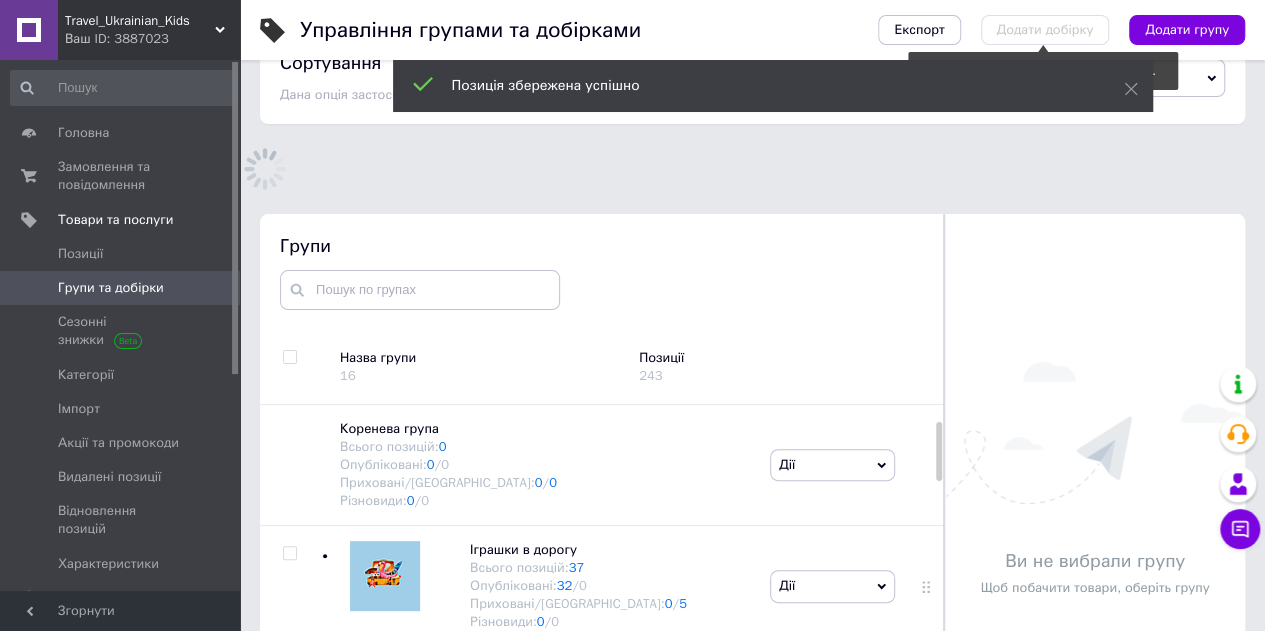 scroll, scrollTop: 139, scrollLeft: 0, axis: vertical 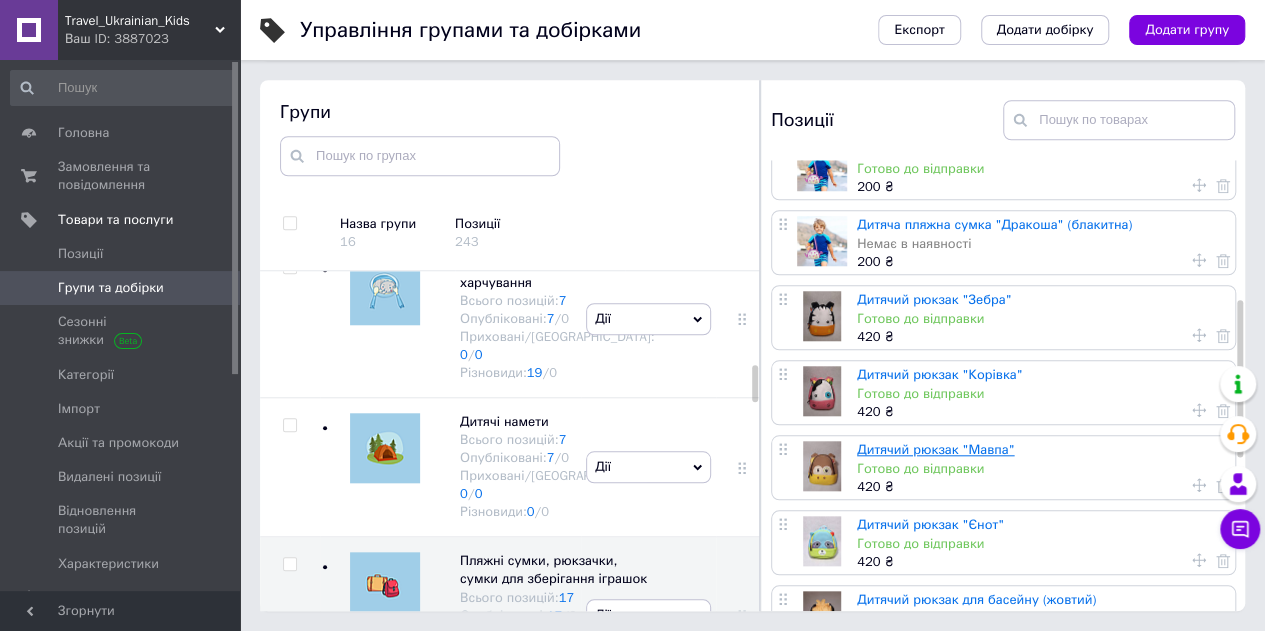 click on "Дитячий рюкзак "Мавпа"" at bounding box center [935, 449] 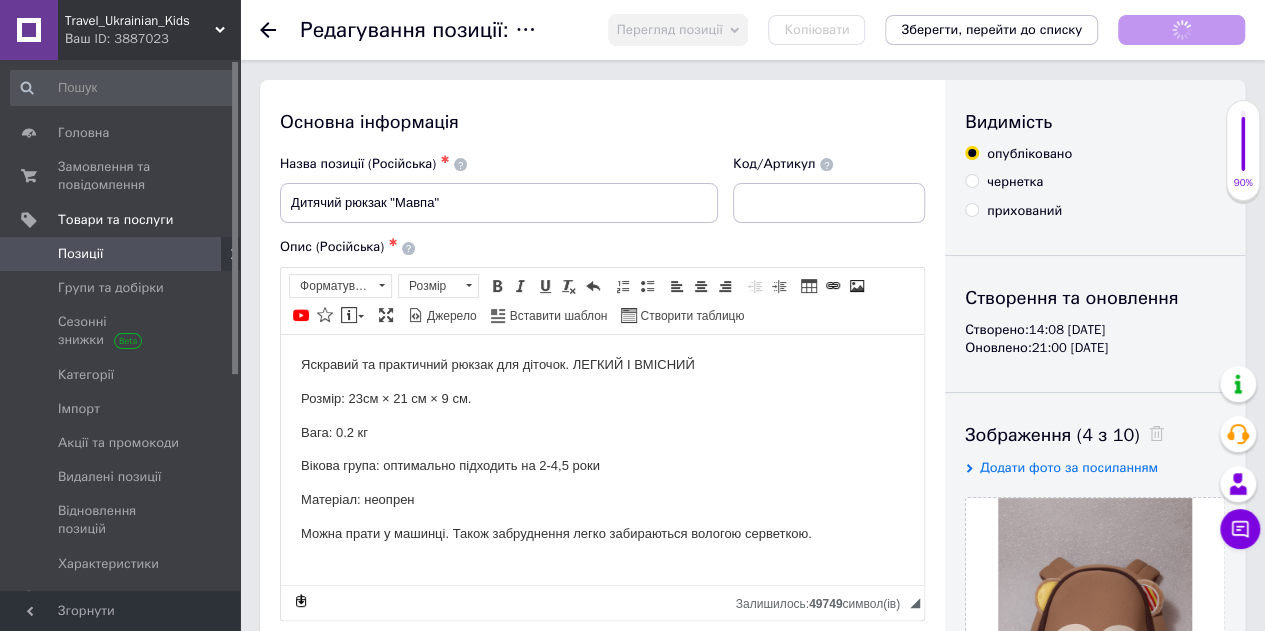 scroll 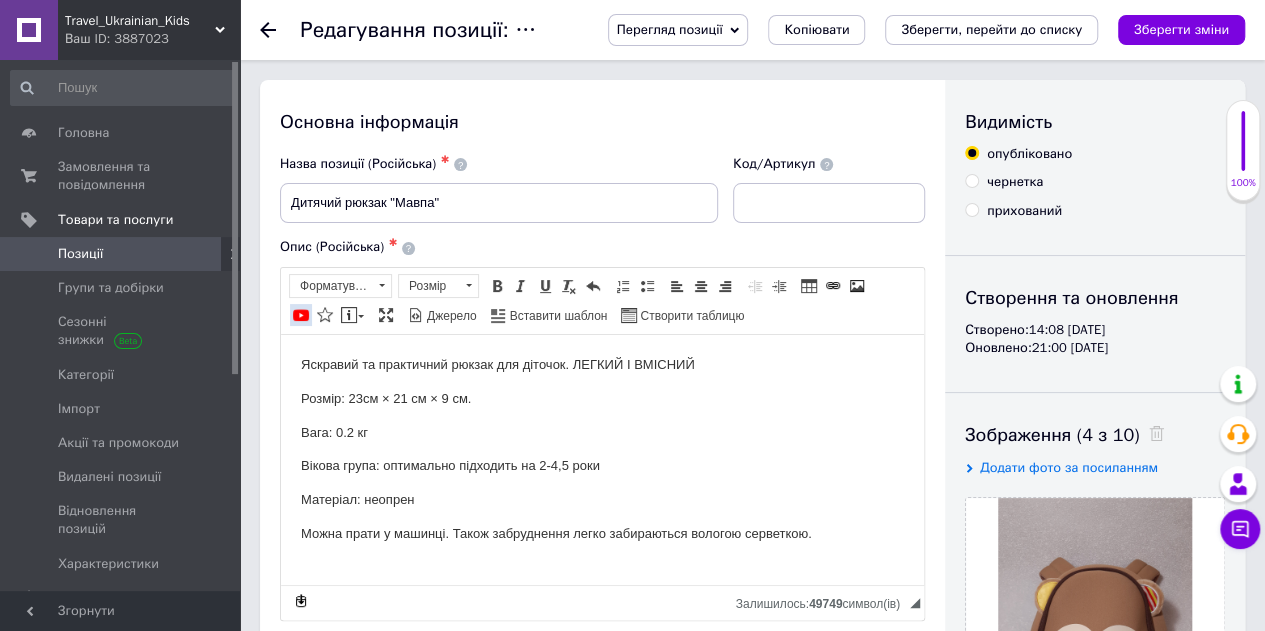 click at bounding box center (301, 315) 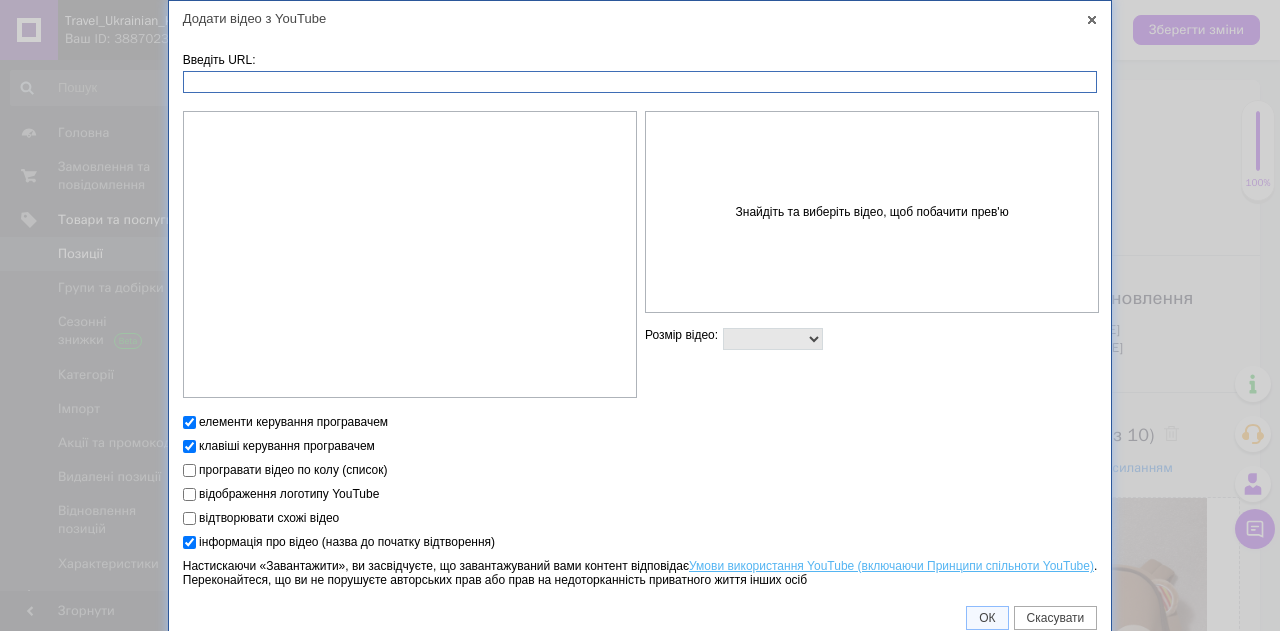 paste on "[URL][DOMAIN_NAME]" 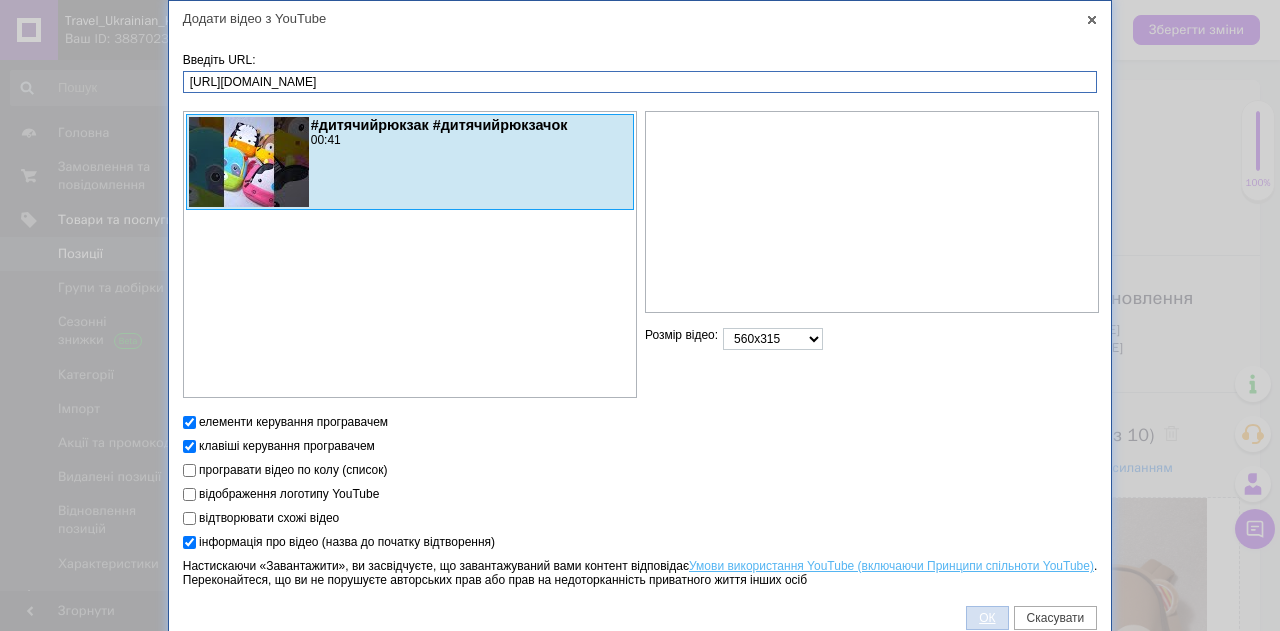 type on "[URL][DOMAIN_NAME]" 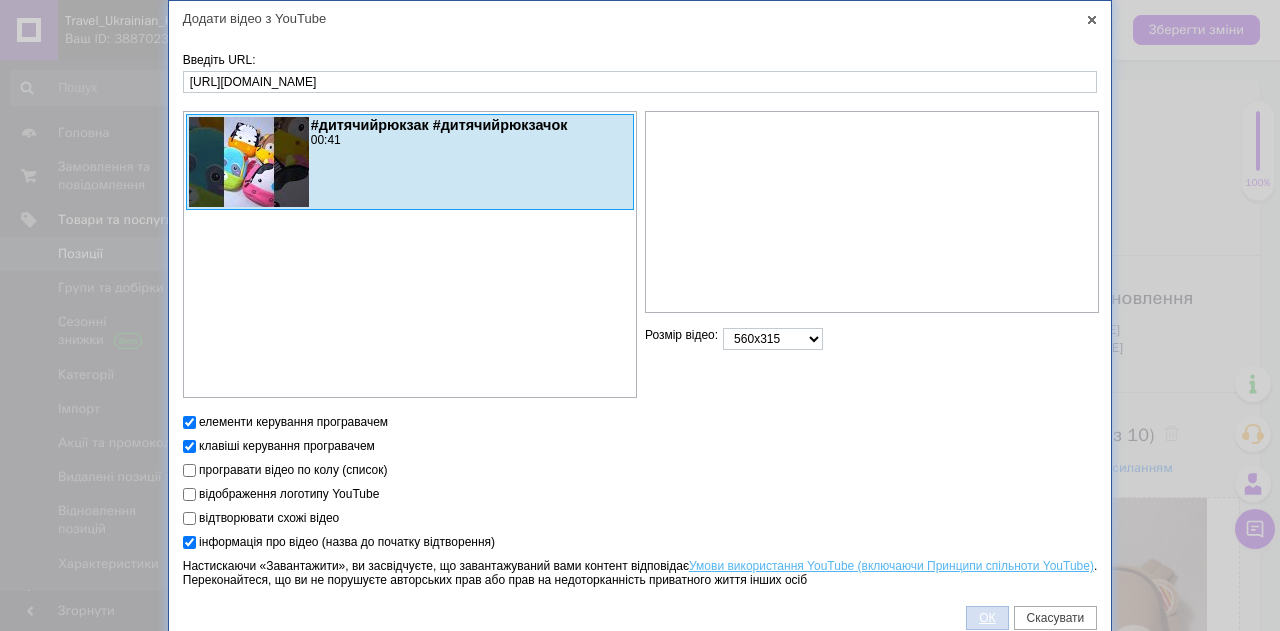 click on "ОК" at bounding box center (987, 618) 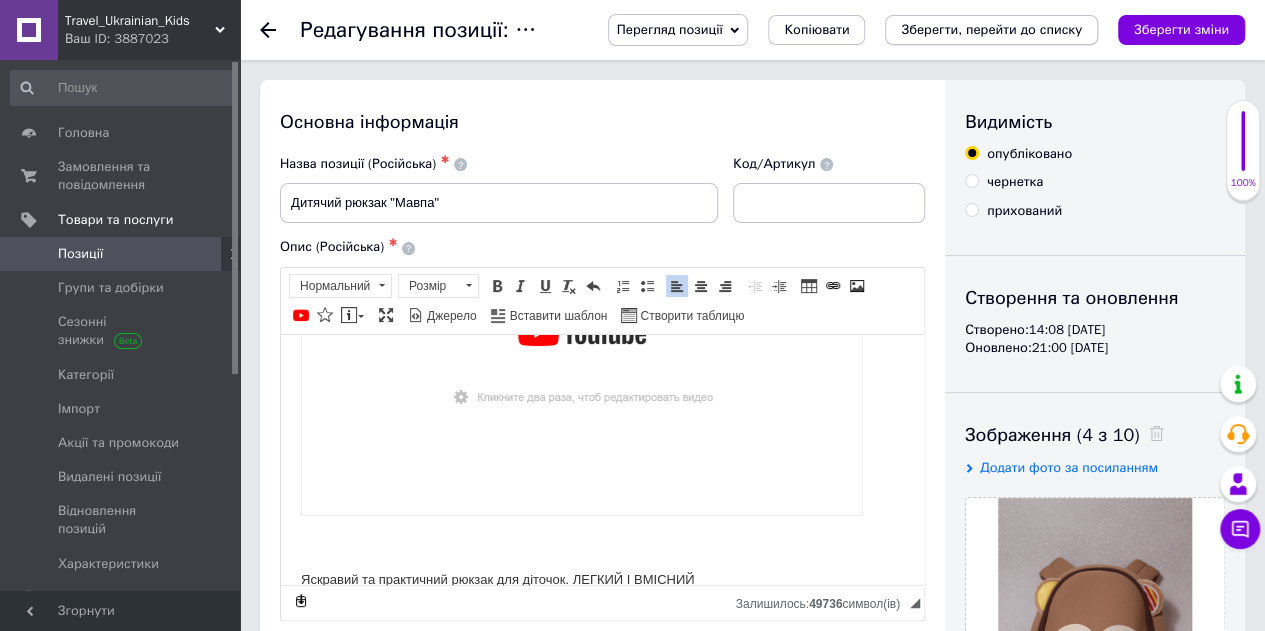 click on "Зберегти, перейти до списку" at bounding box center (991, 29) 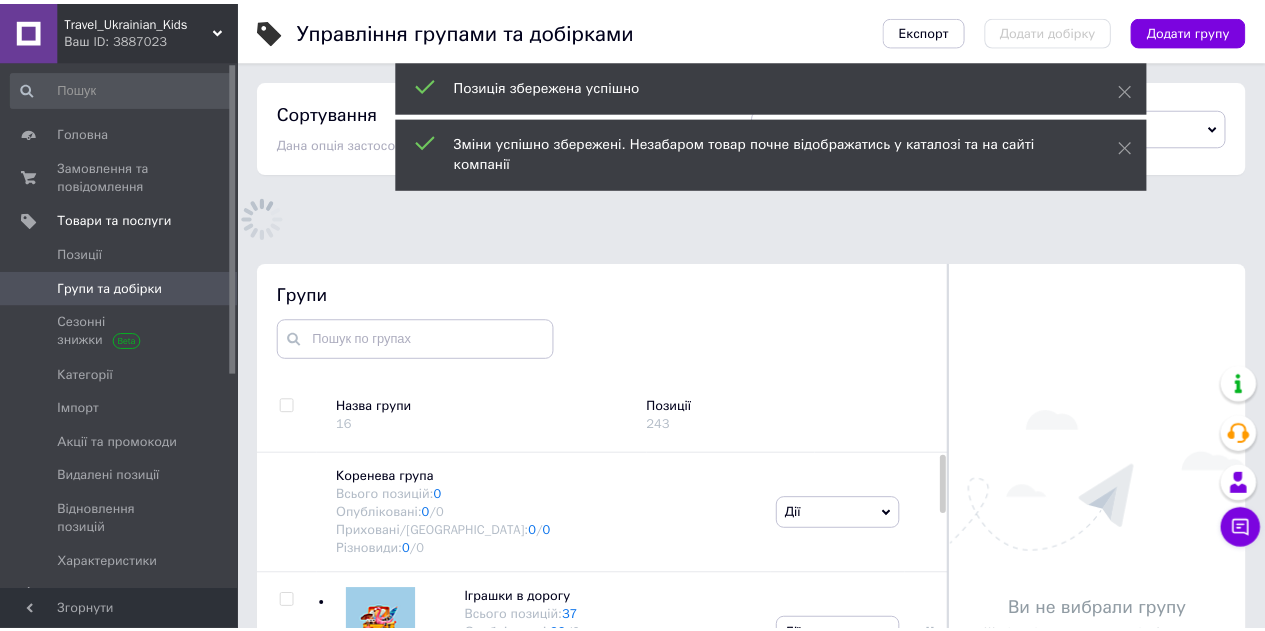 scroll, scrollTop: 49, scrollLeft: 0, axis: vertical 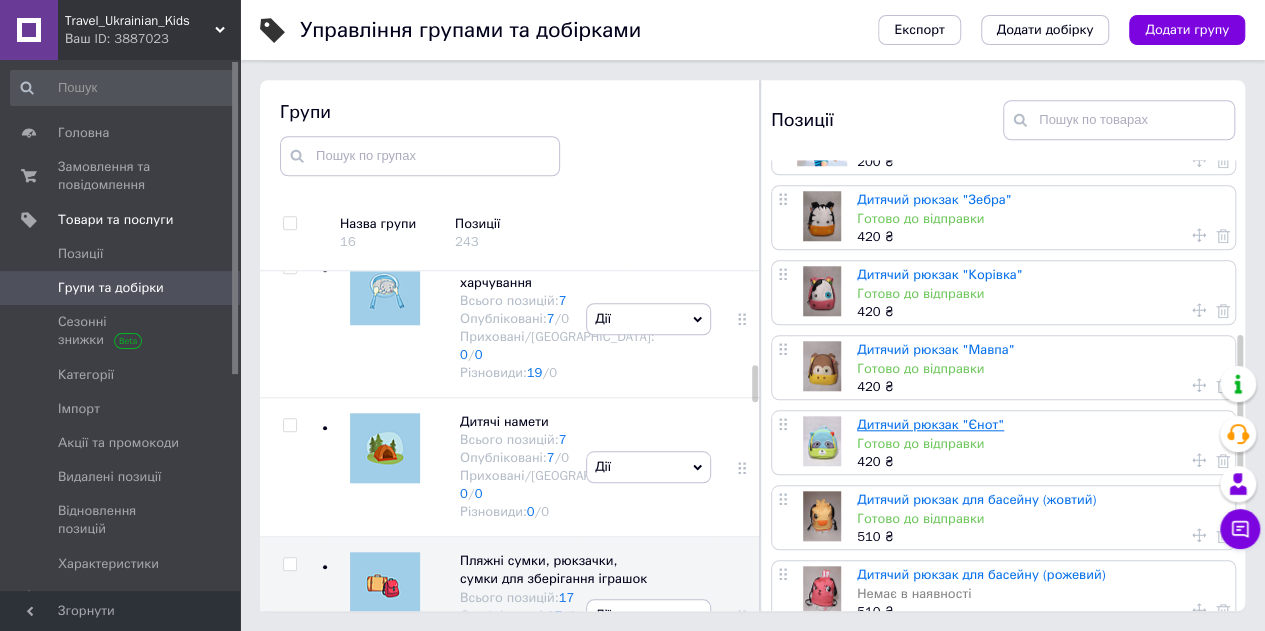 click on "Дитячий рюкзак "Єнот"" at bounding box center [930, 424] 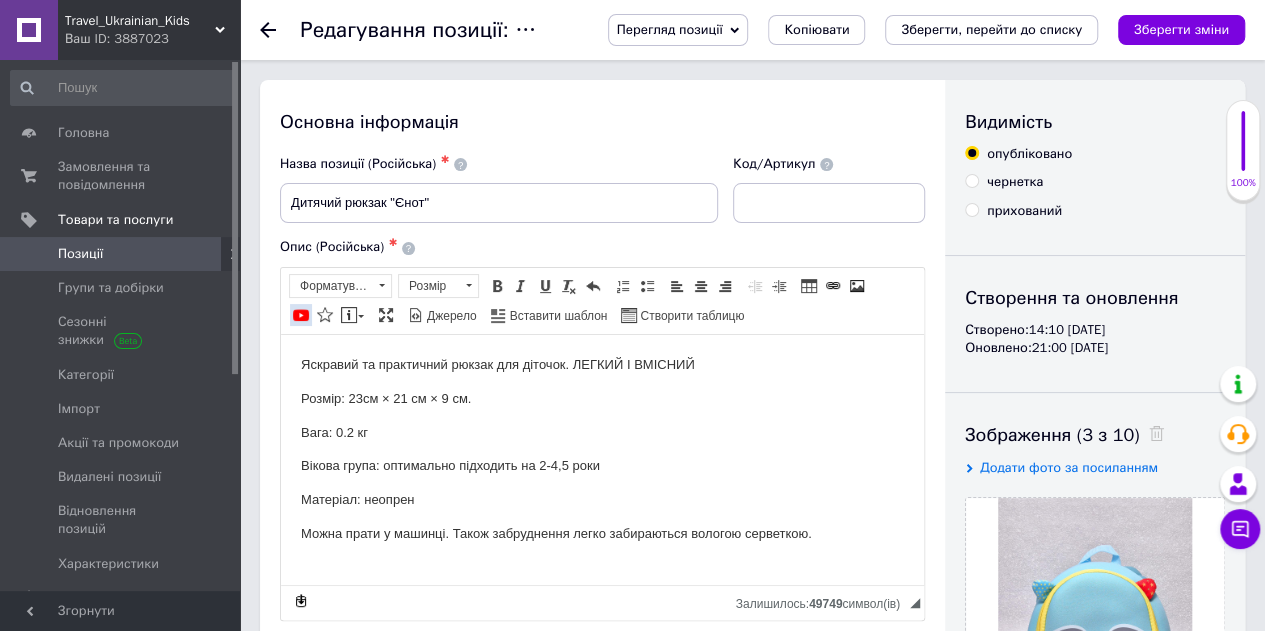 click at bounding box center (301, 315) 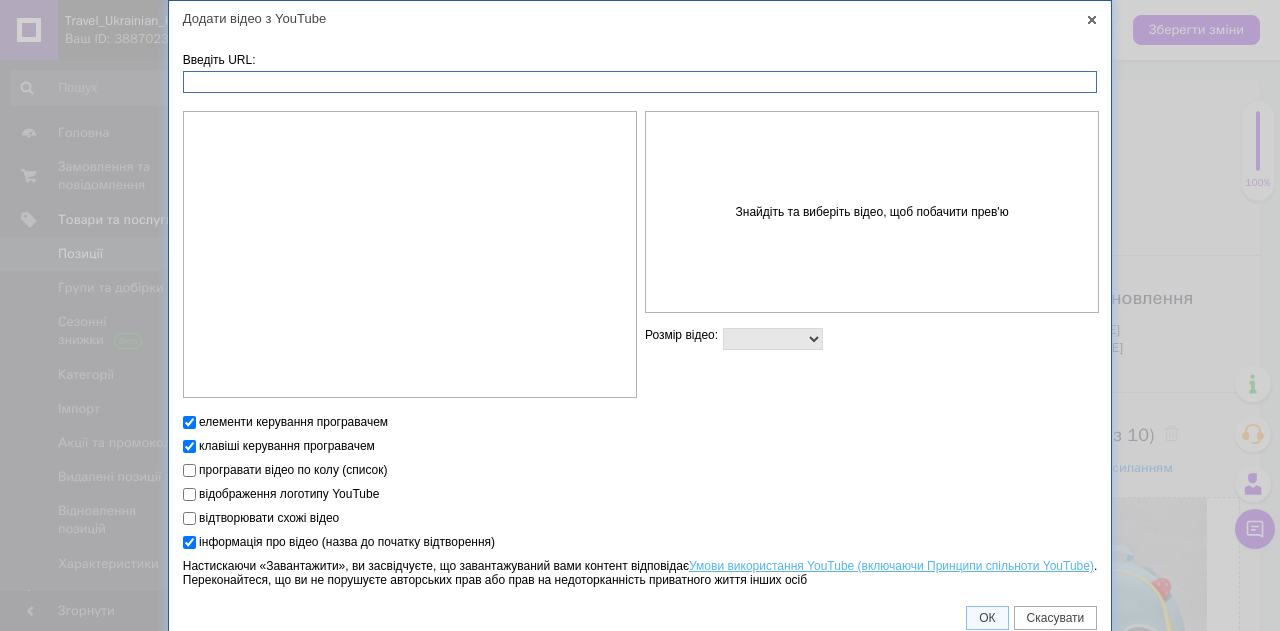paste on "[URL][DOMAIN_NAME]" 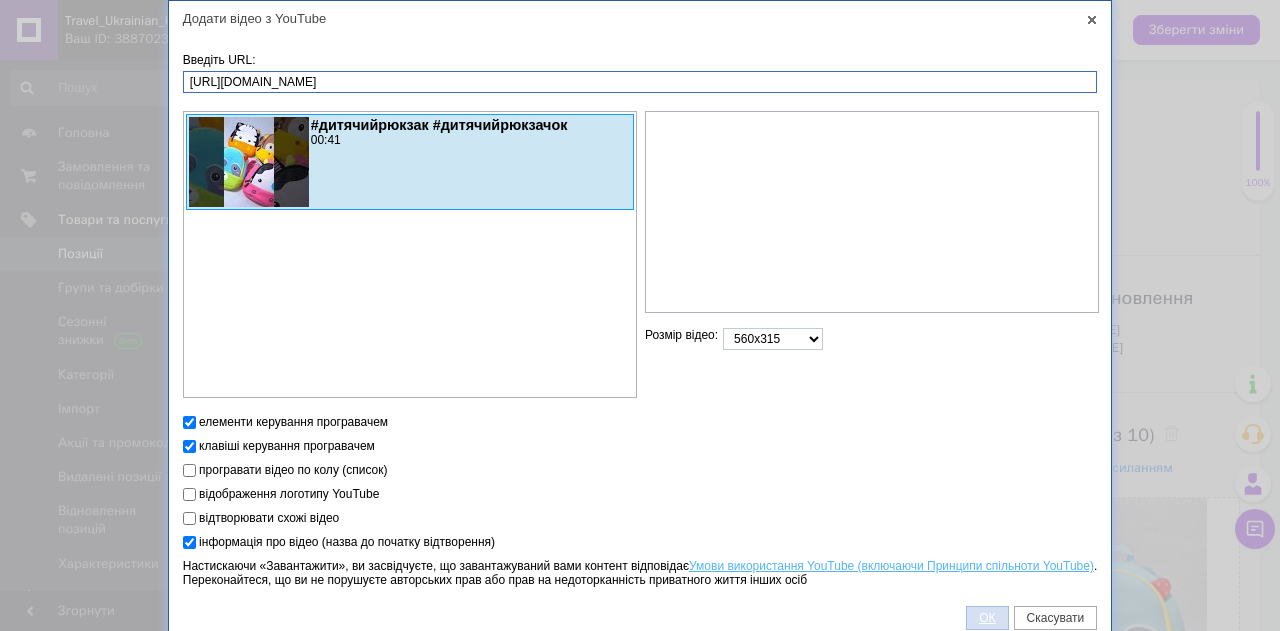 type on "[URL][DOMAIN_NAME]" 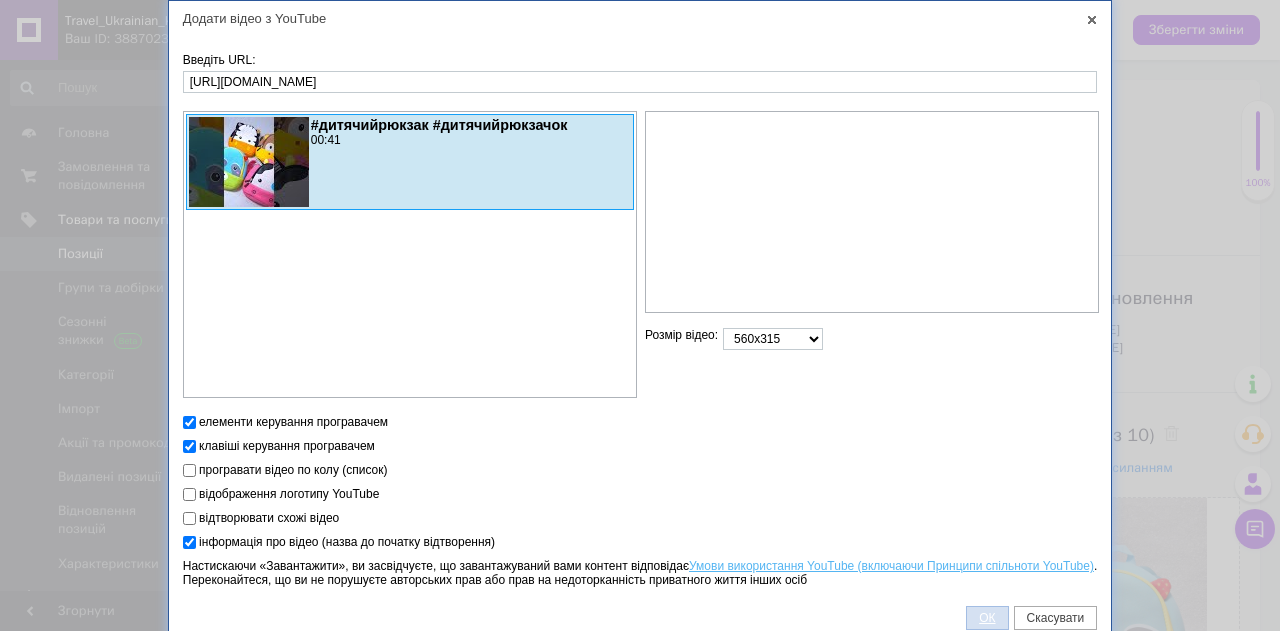 click on "ОК" at bounding box center [987, 618] 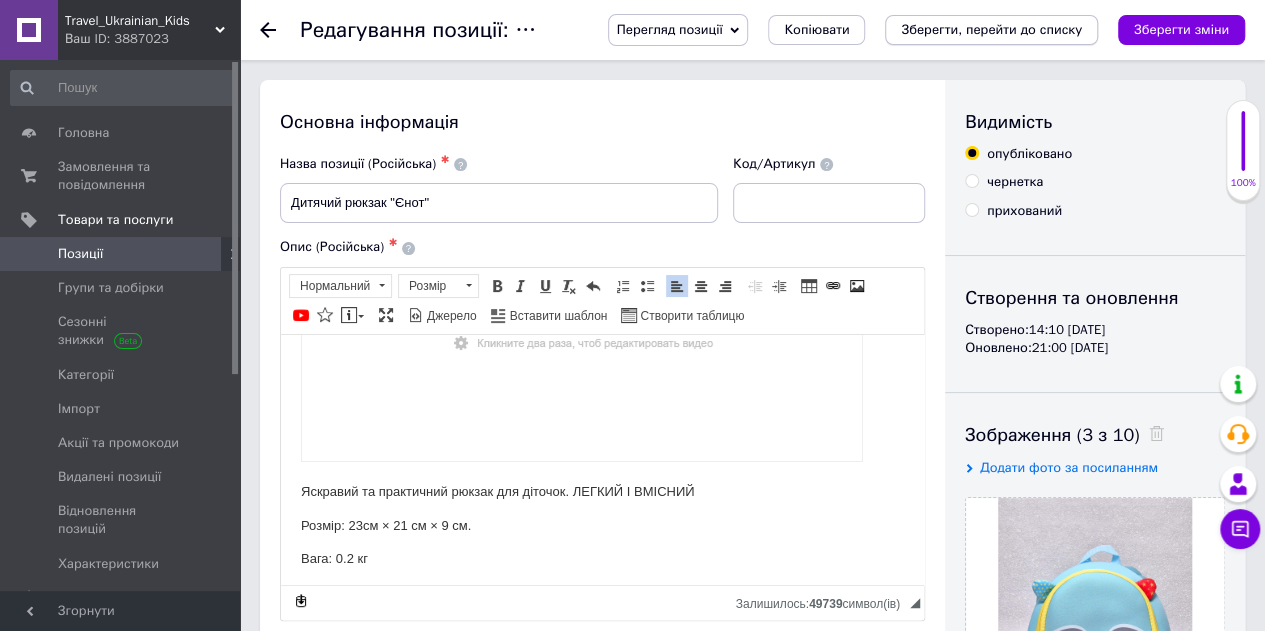 click on "Зберегти, перейти до списку" at bounding box center [991, 29] 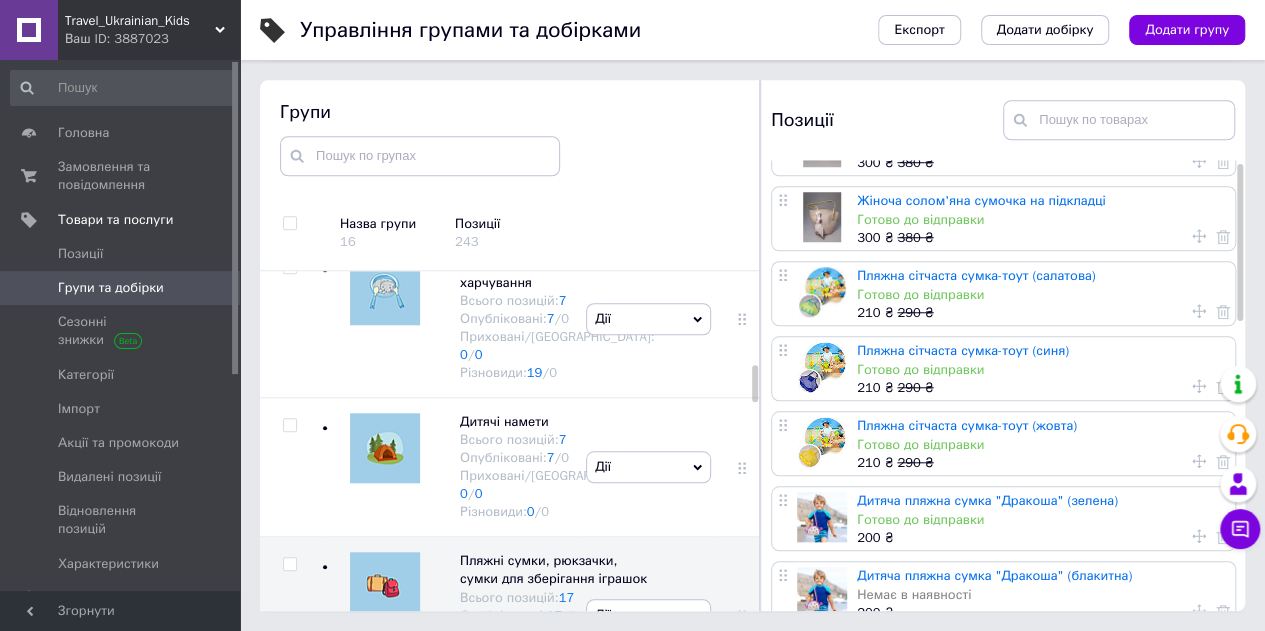 scroll, scrollTop: 0, scrollLeft: 0, axis: both 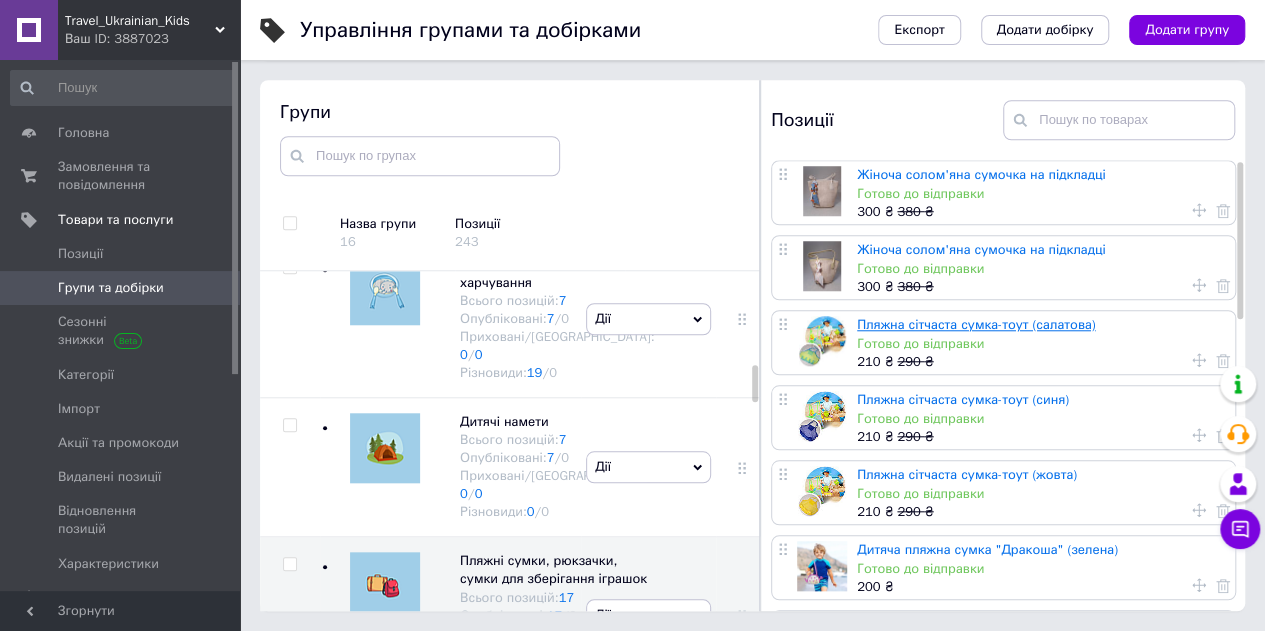 click on "Пляжна сітчаста сумка-тоут (салатова)" at bounding box center (976, 324) 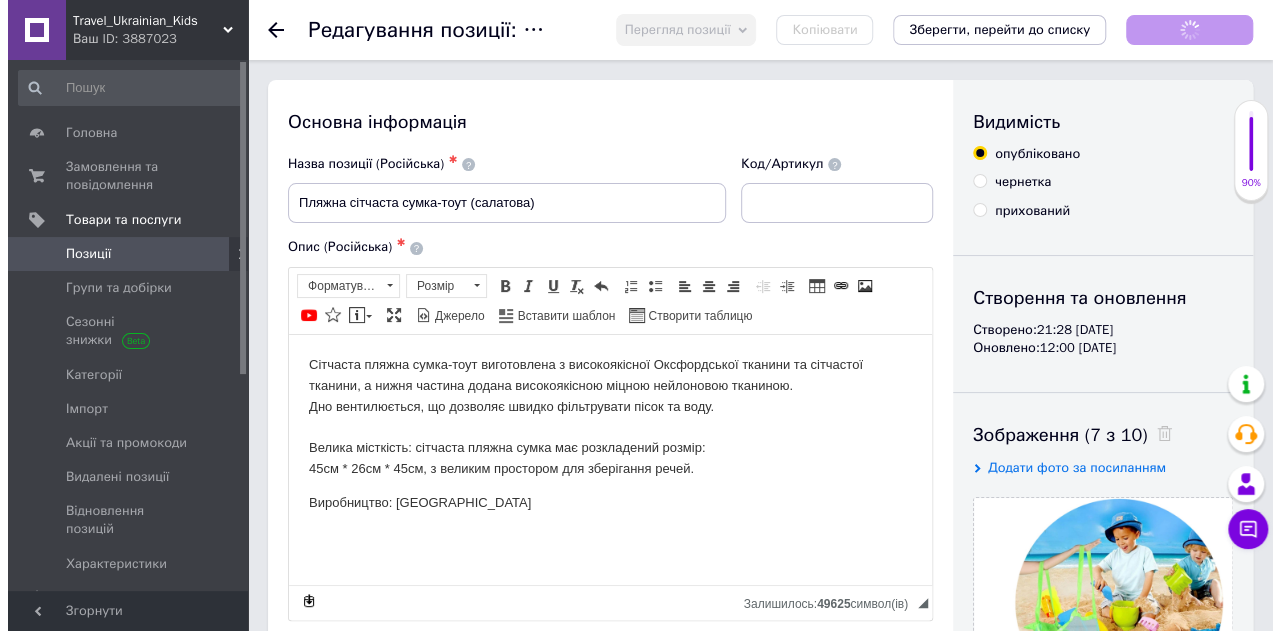 scroll, scrollTop: 0, scrollLeft: 0, axis: both 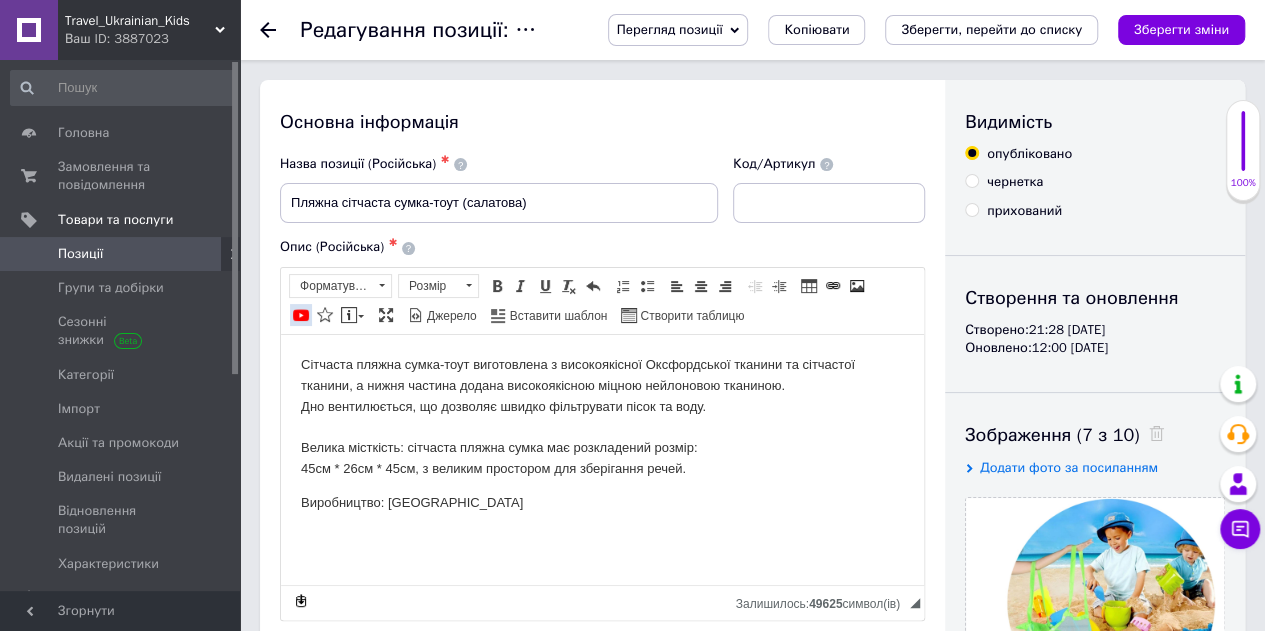 click at bounding box center (301, 315) 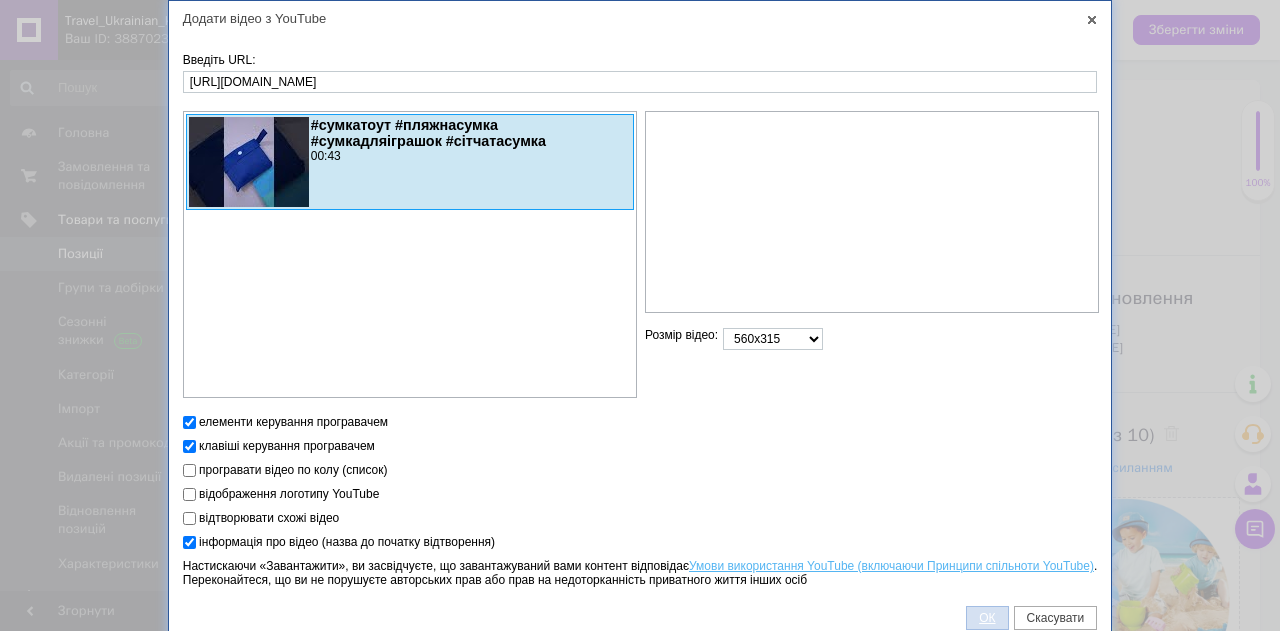 type on "[URL][DOMAIN_NAME]" 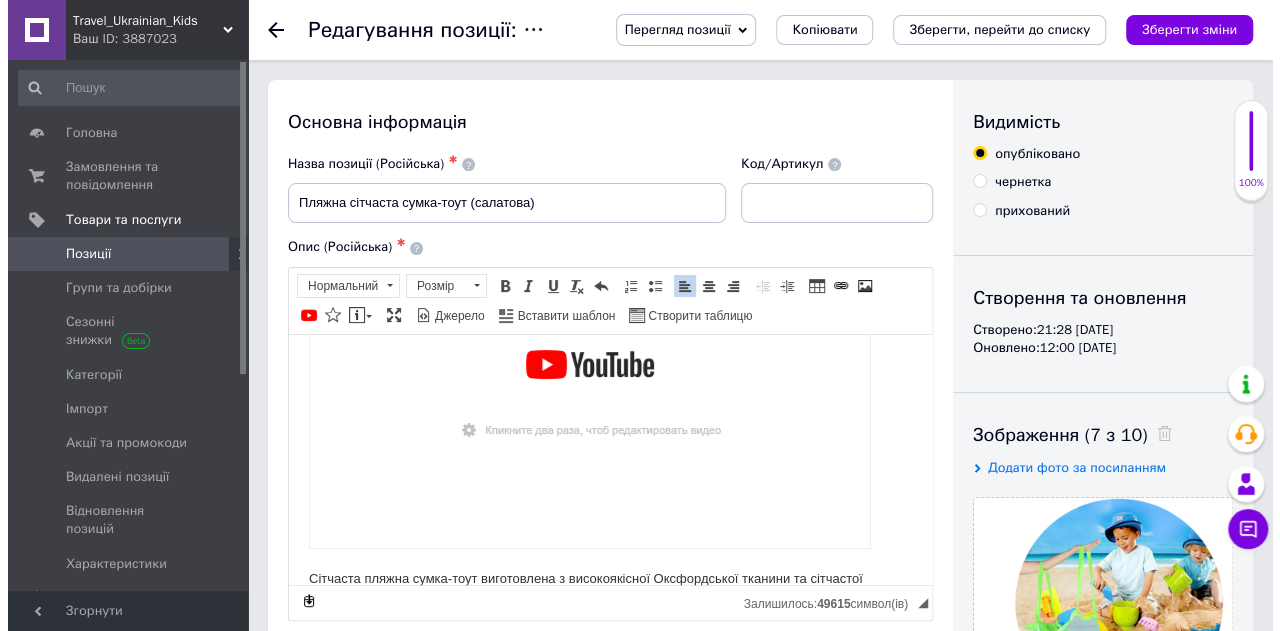 scroll, scrollTop: 156, scrollLeft: 0, axis: vertical 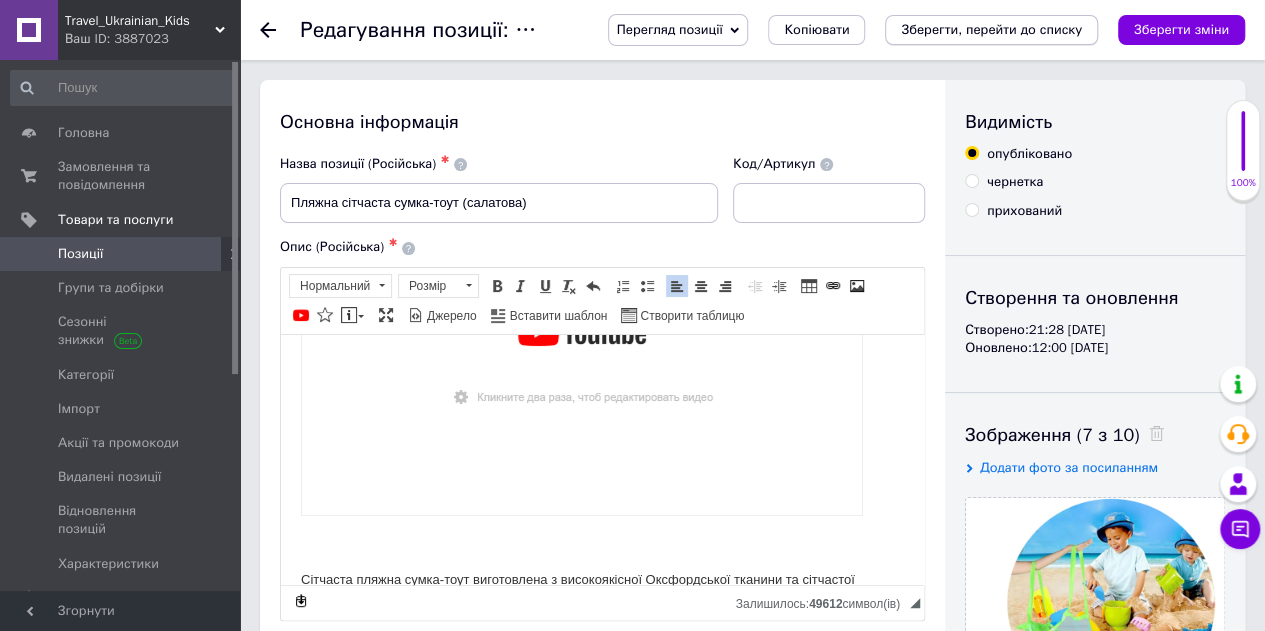 click on "Зберегти, перейти до списку" at bounding box center [991, 29] 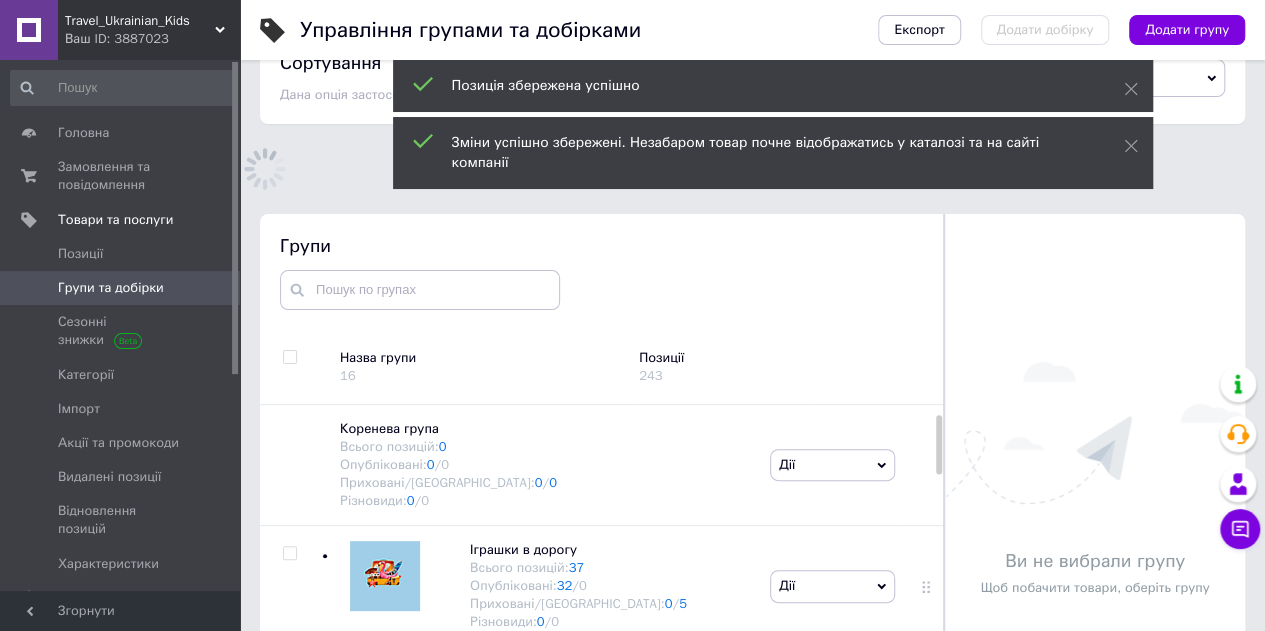 scroll, scrollTop: 164, scrollLeft: 0, axis: vertical 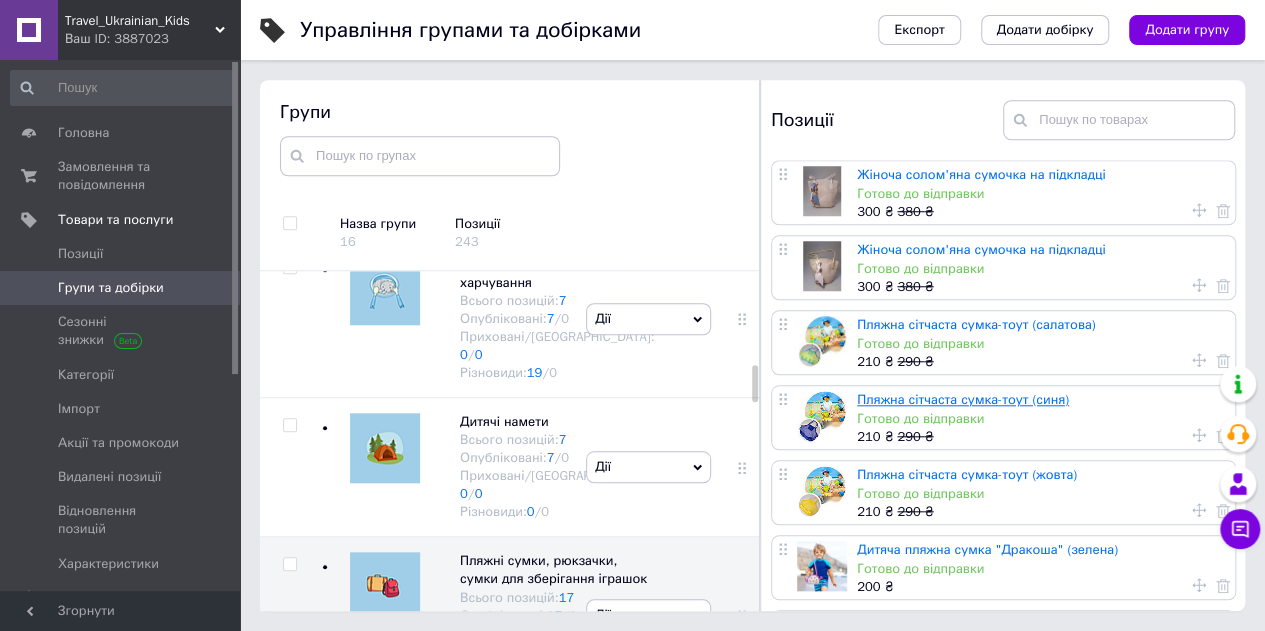 click on "Пляжна сітчаста сумка-тоут (синя)" at bounding box center (963, 399) 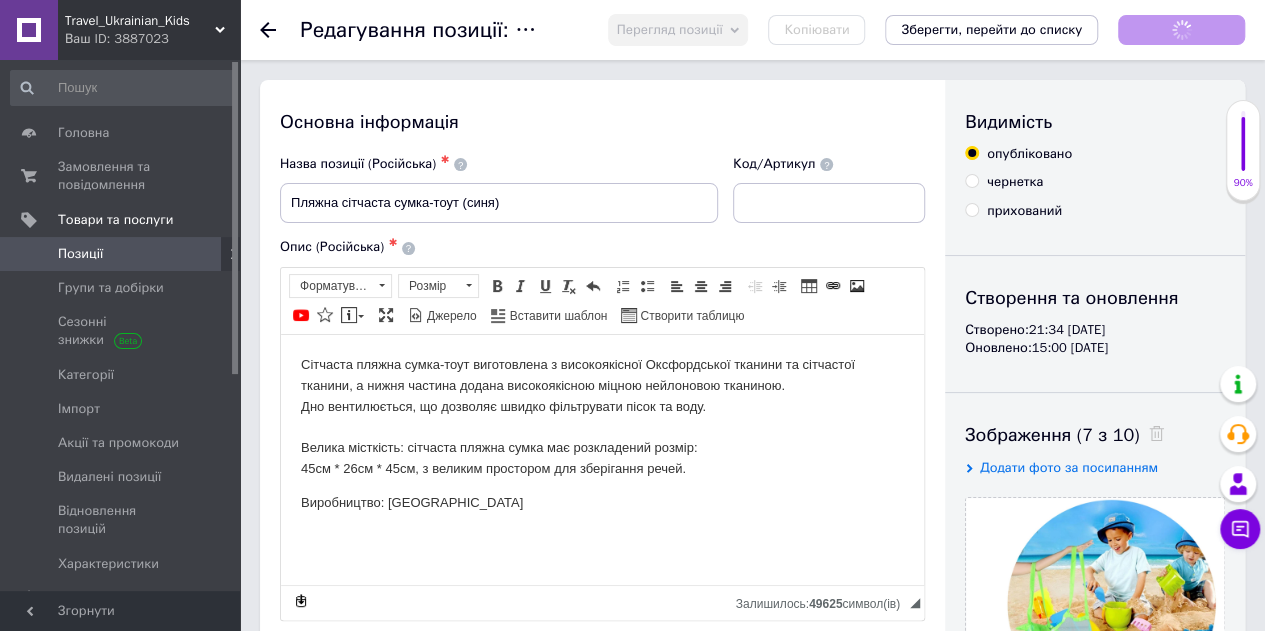 scroll, scrollTop: 0, scrollLeft: 0, axis: both 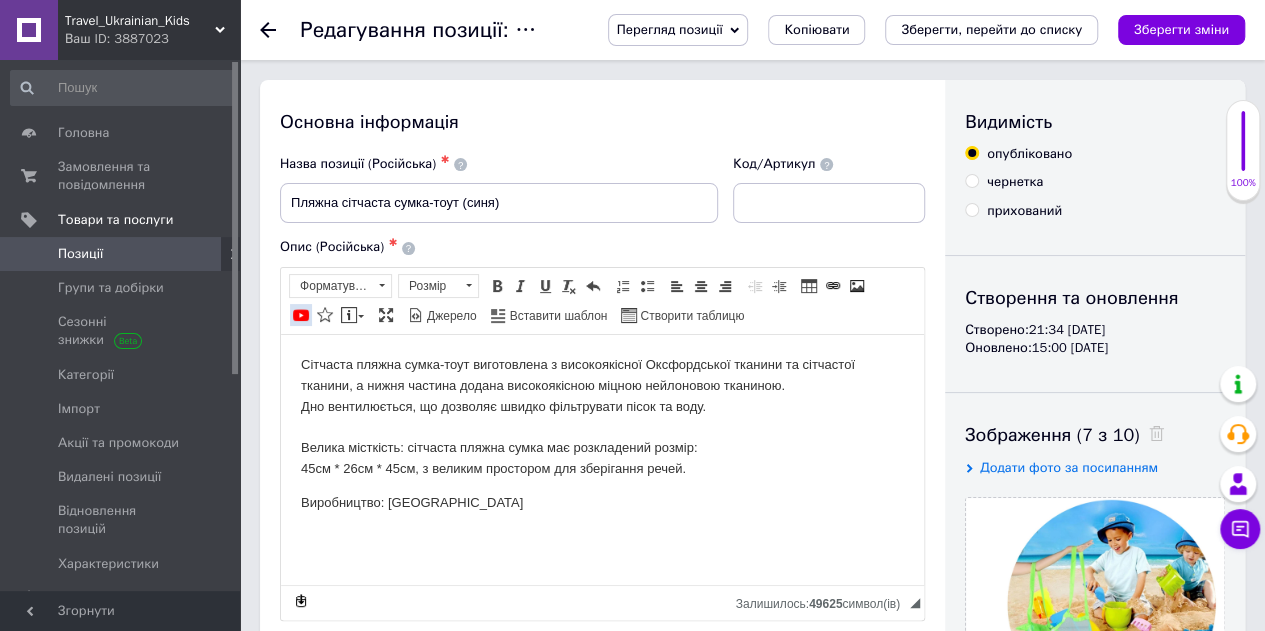 click at bounding box center (301, 315) 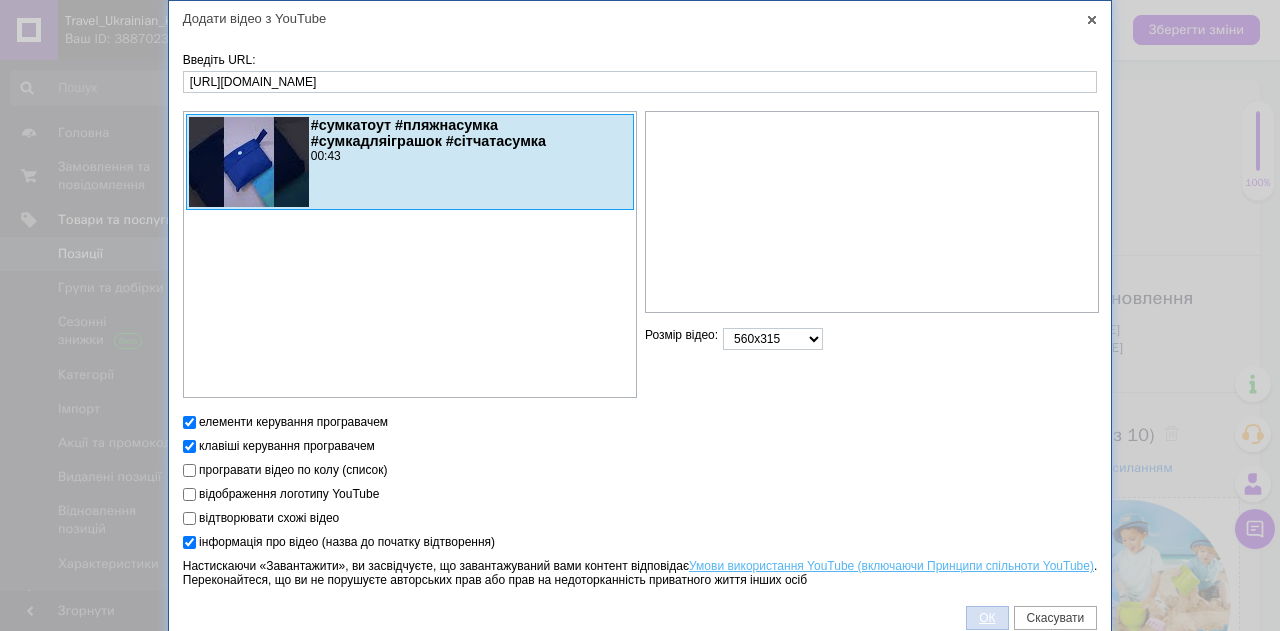 type on "[URL][DOMAIN_NAME]" 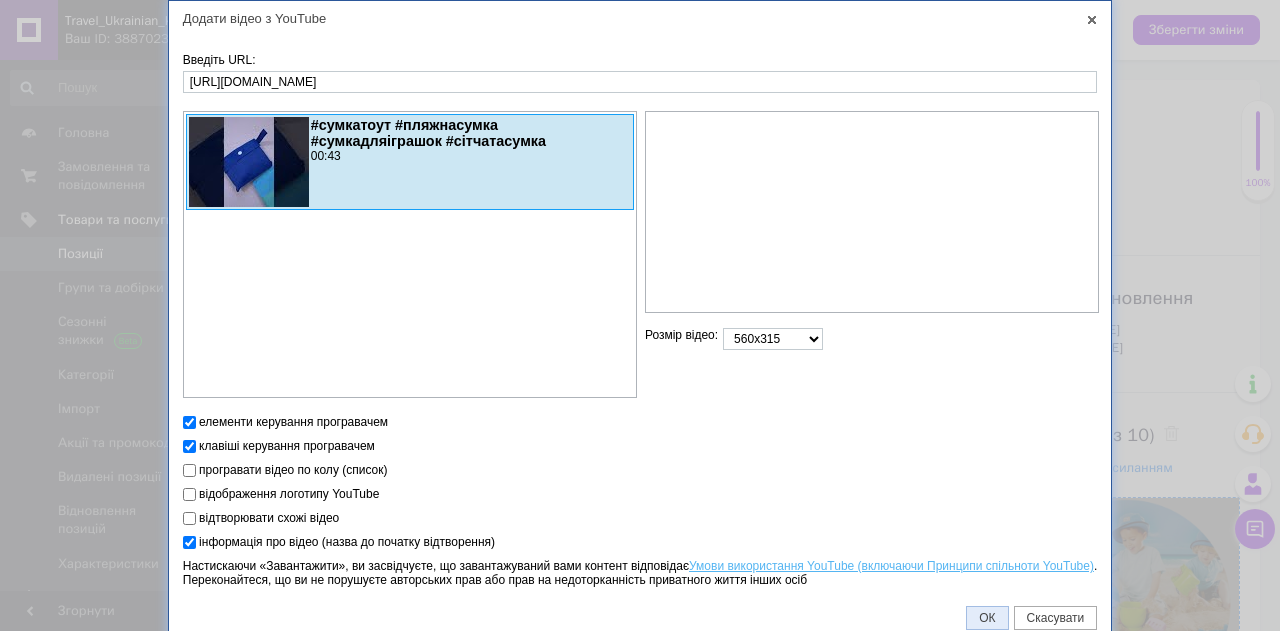 click on "ОК" at bounding box center [987, 618] 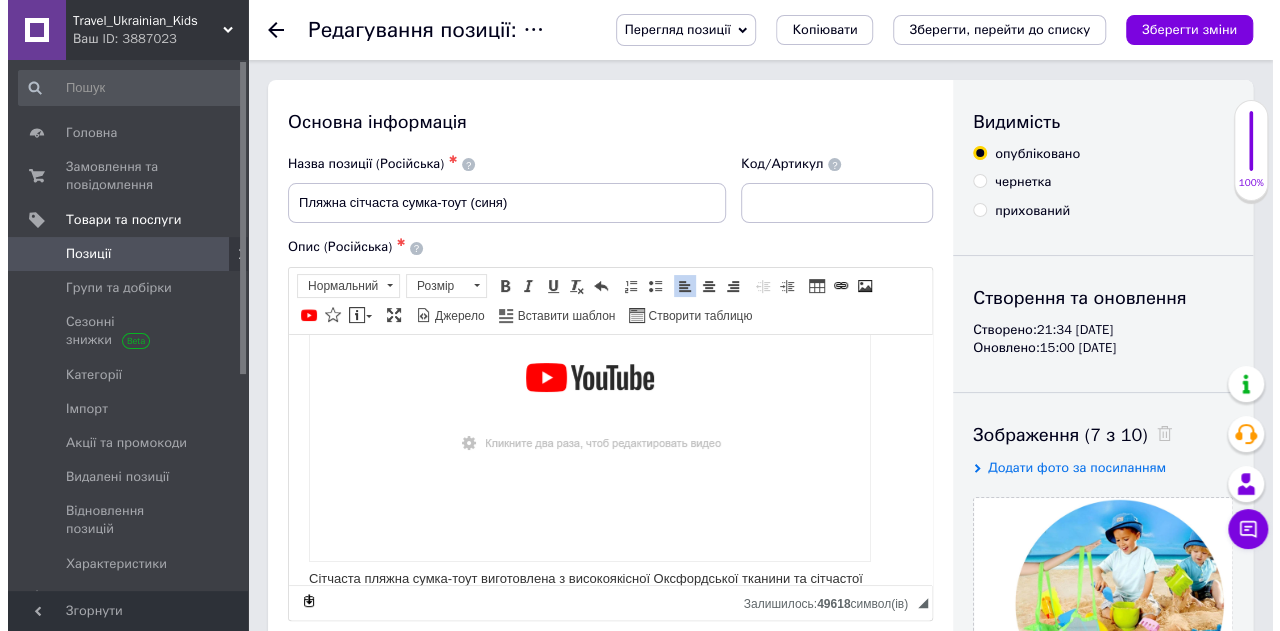 scroll, scrollTop: 123, scrollLeft: 0, axis: vertical 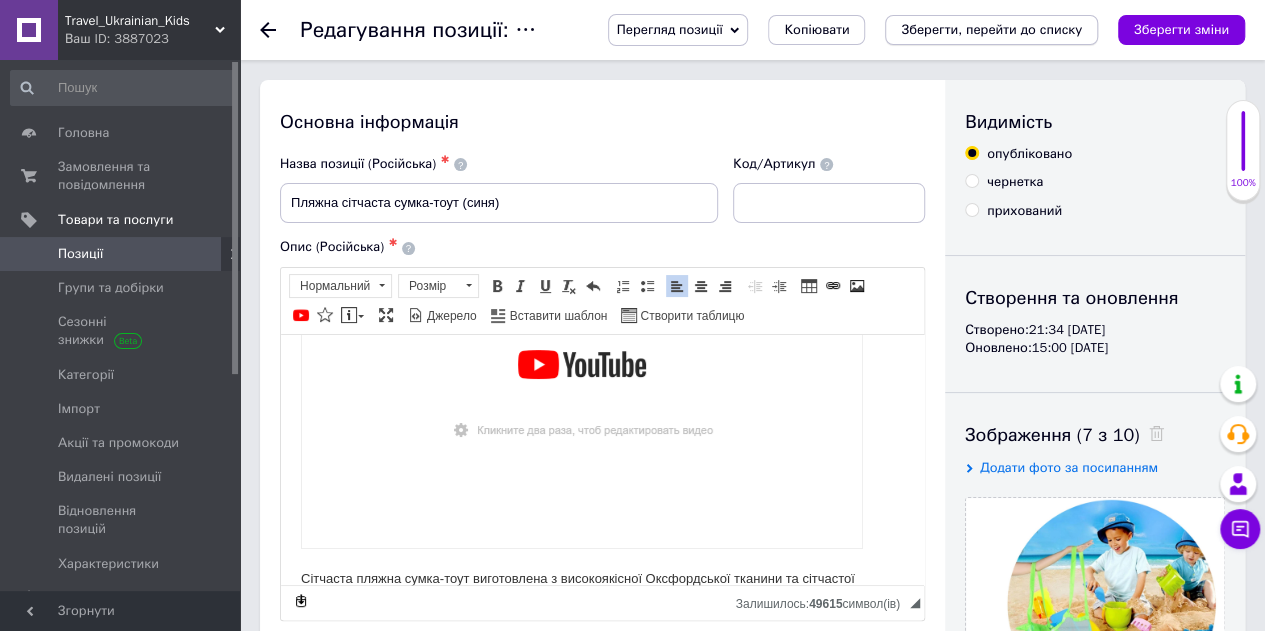 click on "Зберегти, перейти до списку" at bounding box center [991, 29] 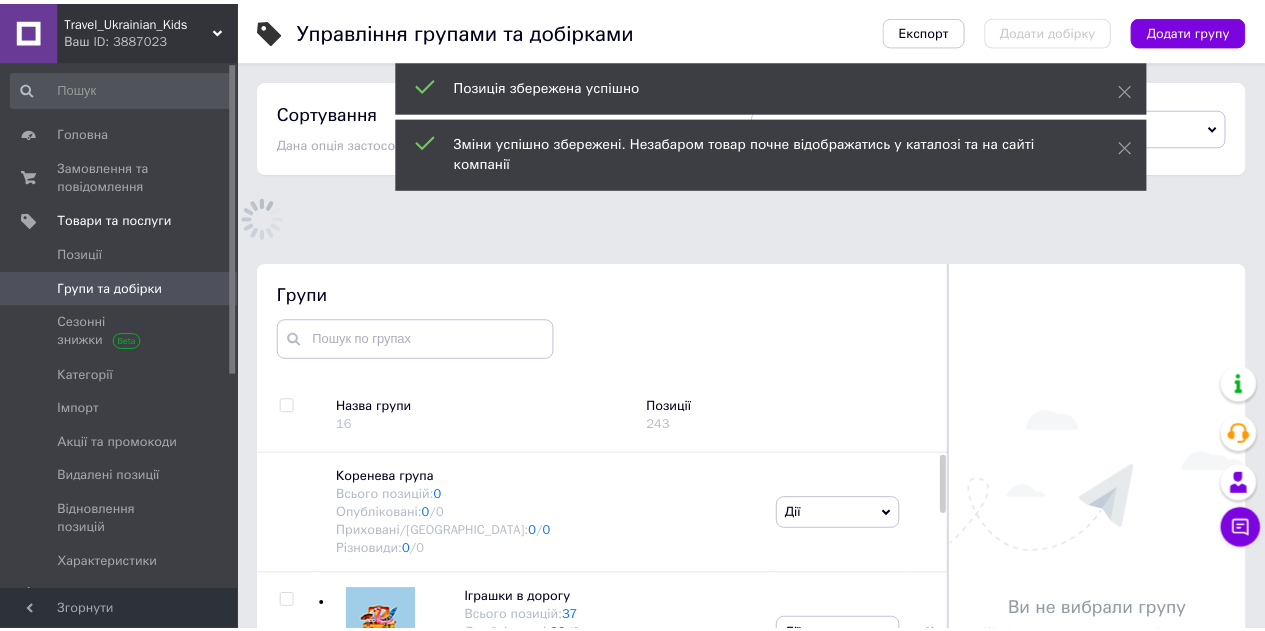 scroll, scrollTop: 34, scrollLeft: 0, axis: vertical 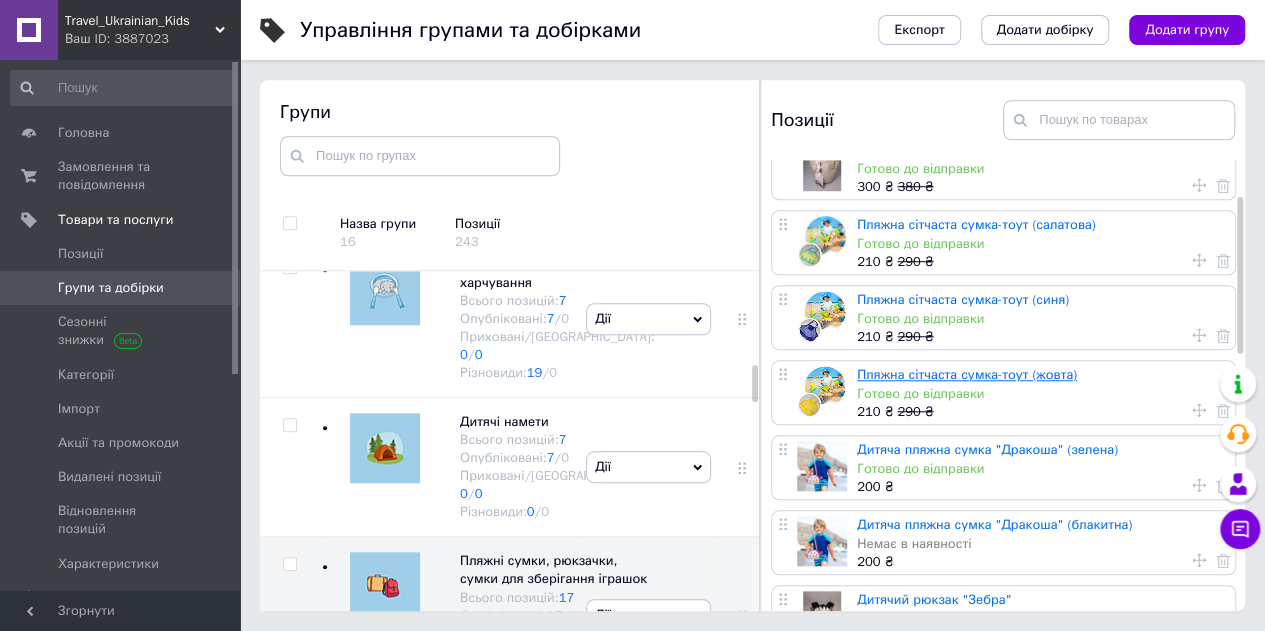 click on "Пляжна сітчаста сумка-тоут (жовта)" at bounding box center [967, 374] 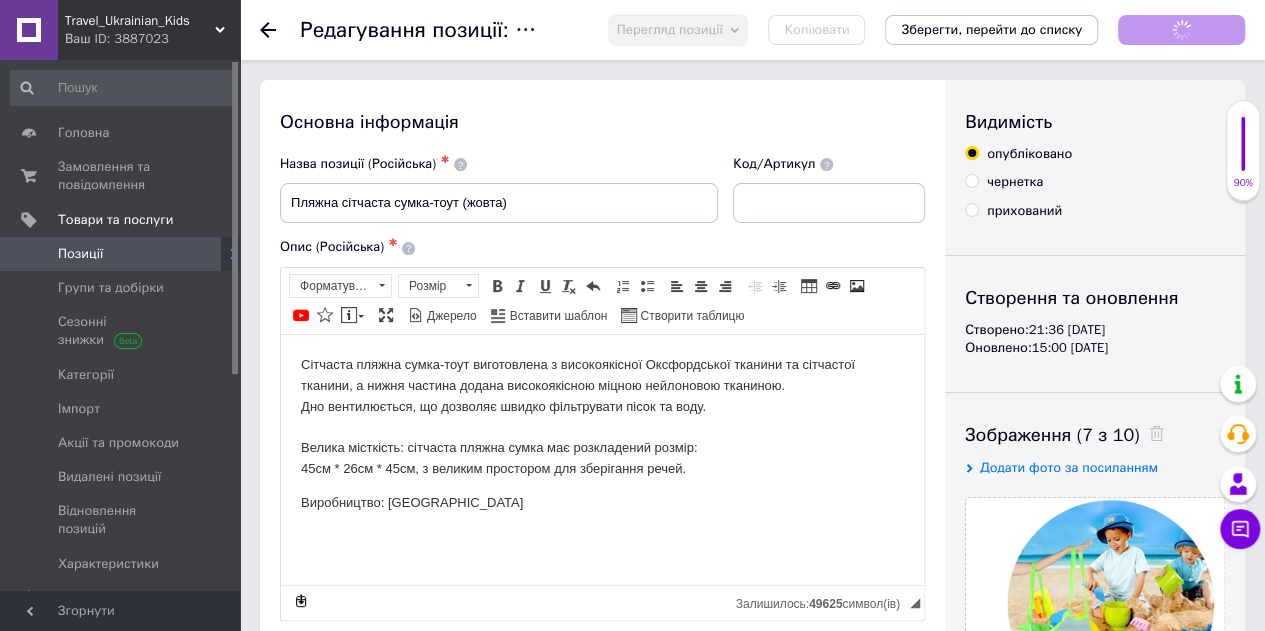 scroll, scrollTop: 0, scrollLeft: 0, axis: both 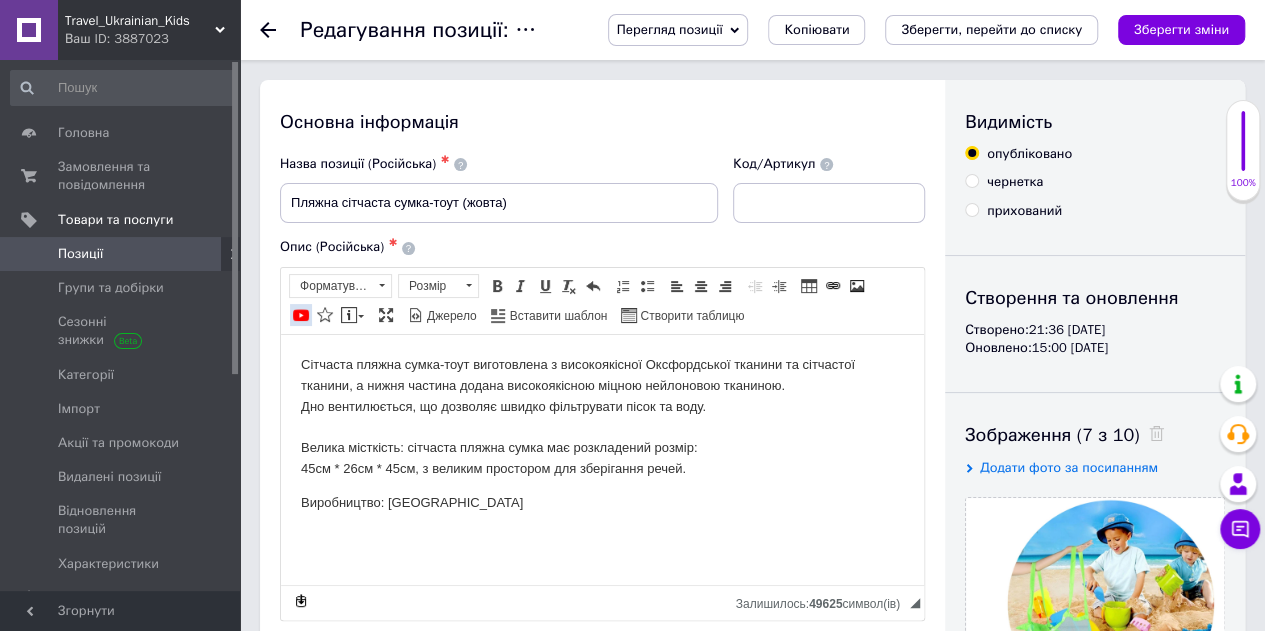 click at bounding box center [301, 315] 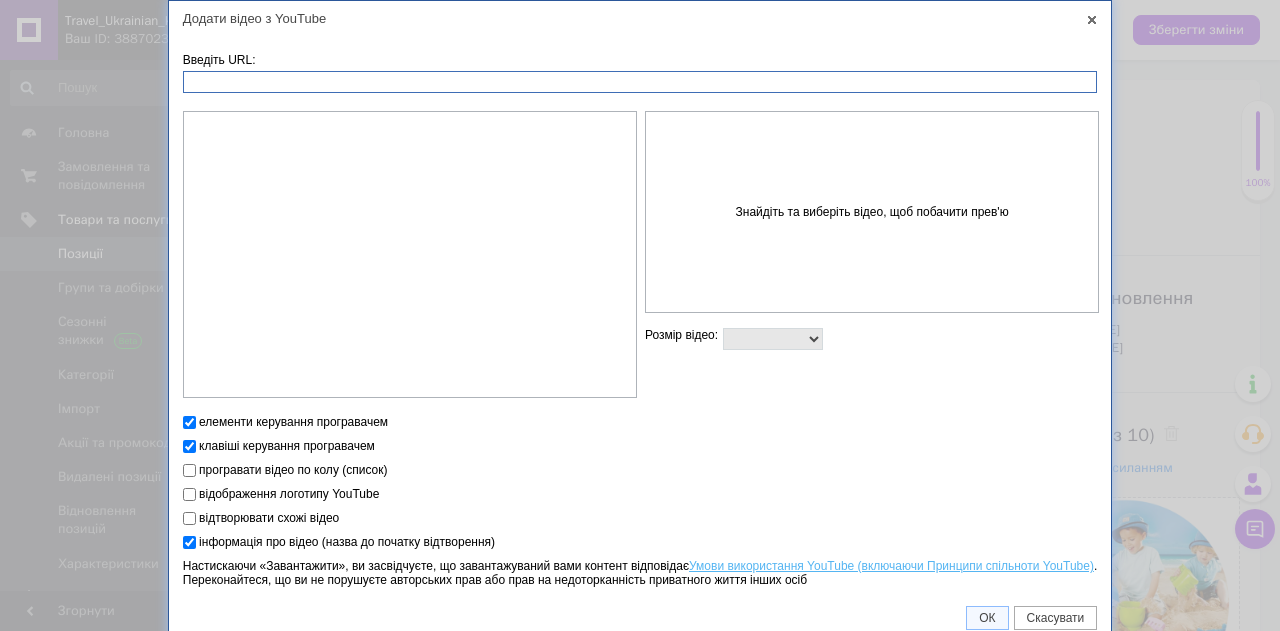 paste on "[URL][DOMAIN_NAME]" 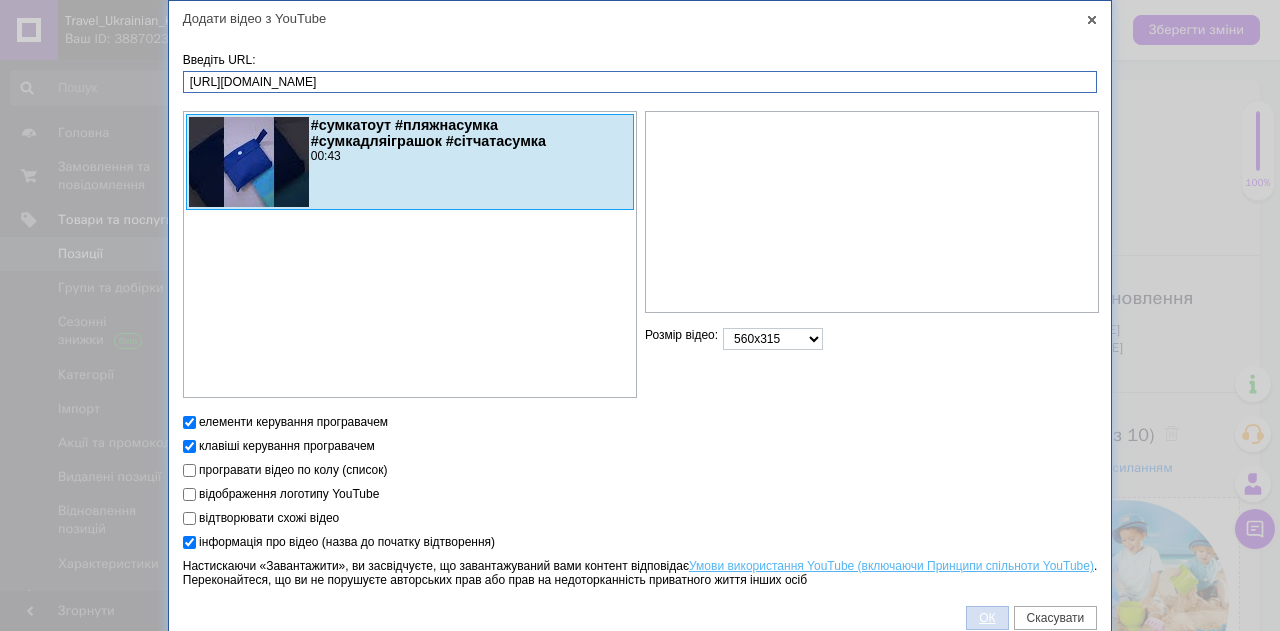 type on "[URL][DOMAIN_NAME]" 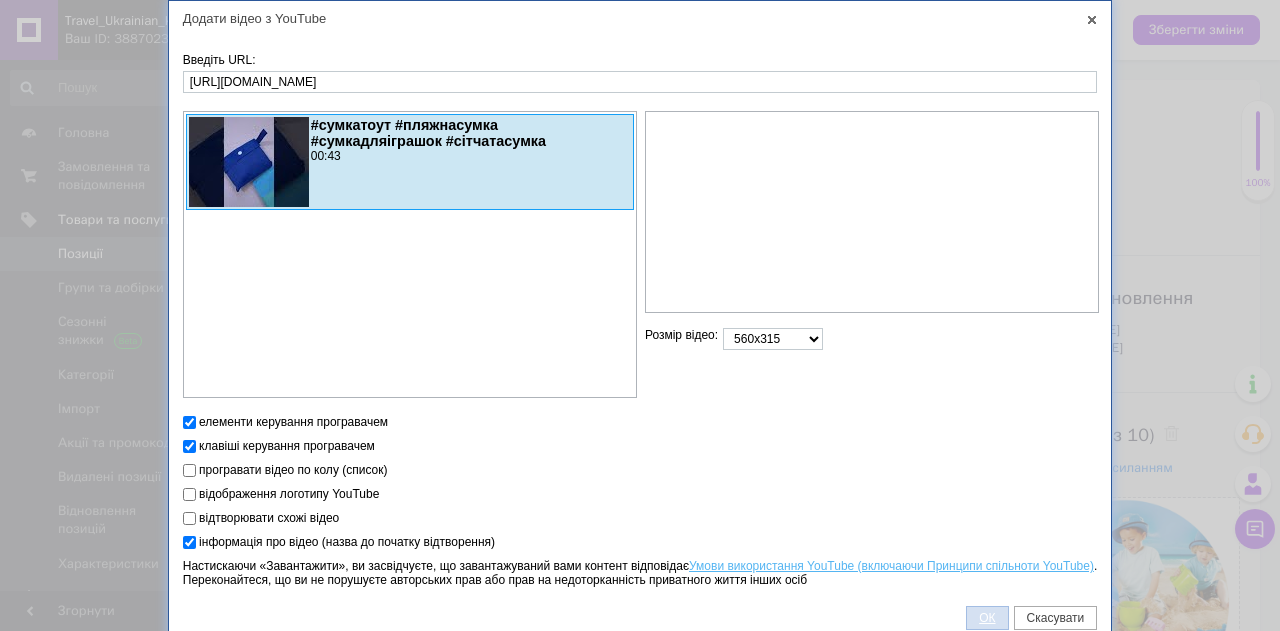 click on "ОК" at bounding box center [987, 618] 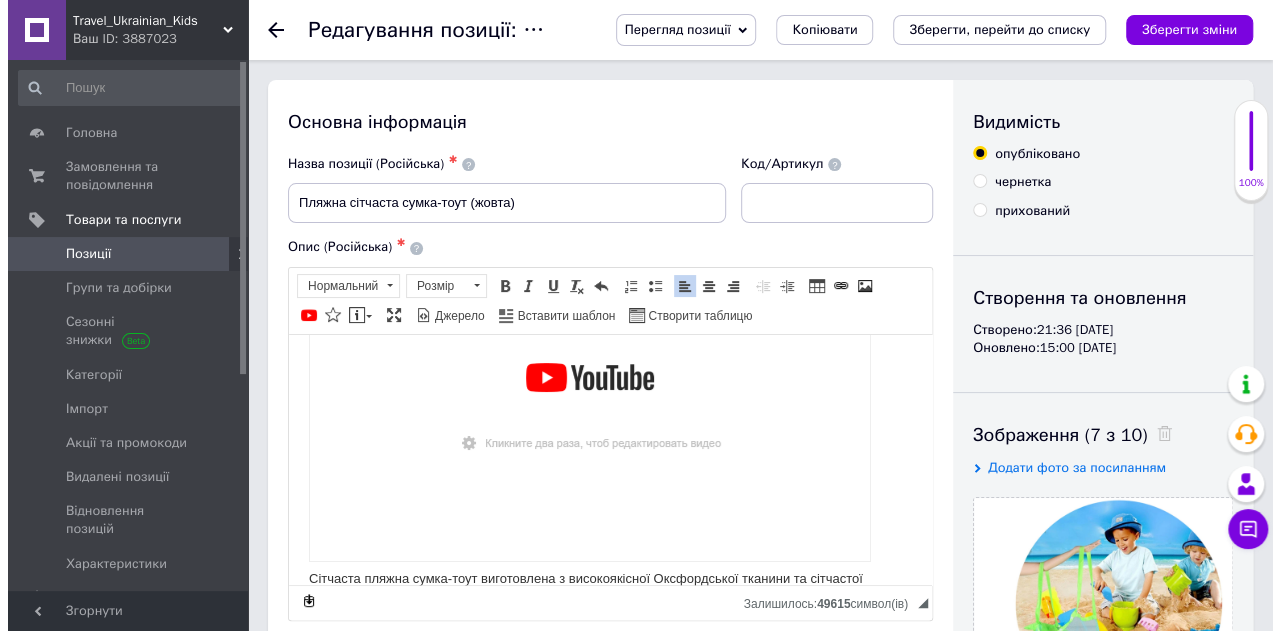 scroll, scrollTop: 123, scrollLeft: 0, axis: vertical 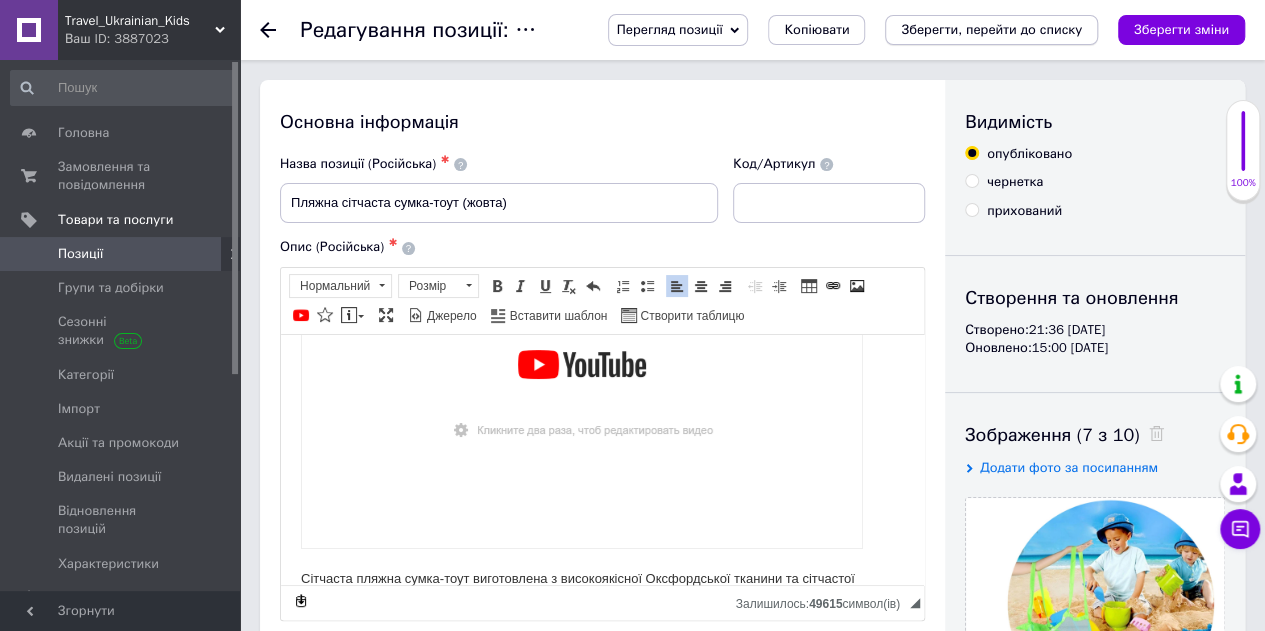 click on "Зберегти, перейти до списку" at bounding box center (991, 29) 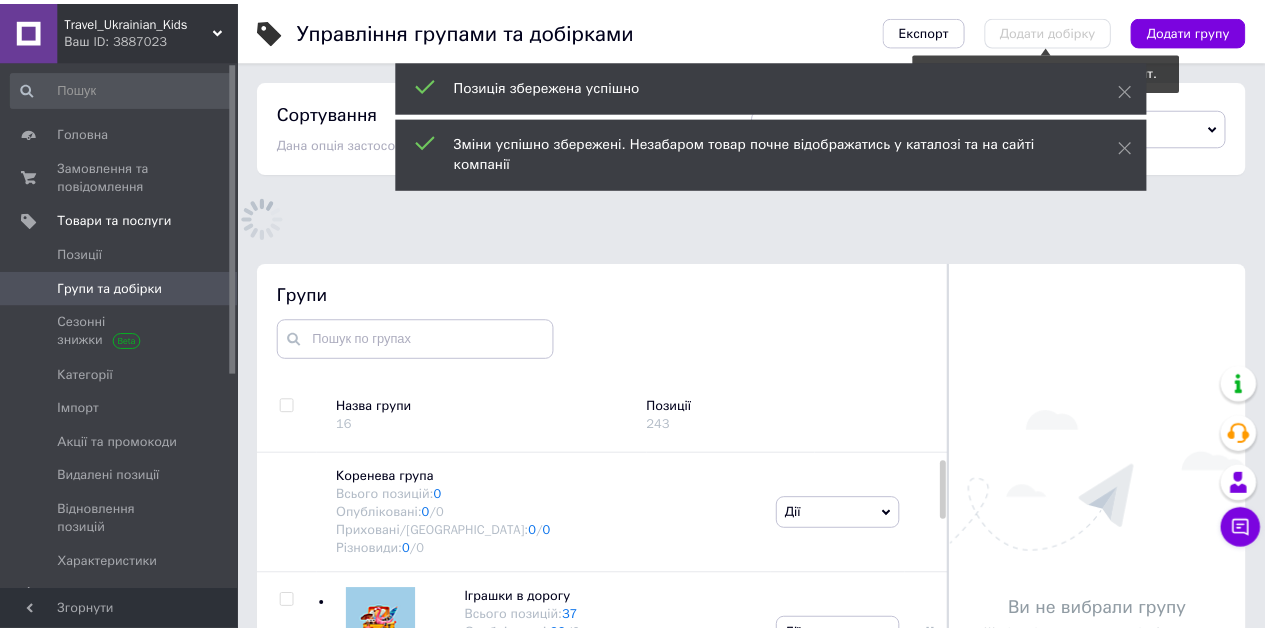 scroll, scrollTop: 153, scrollLeft: 0, axis: vertical 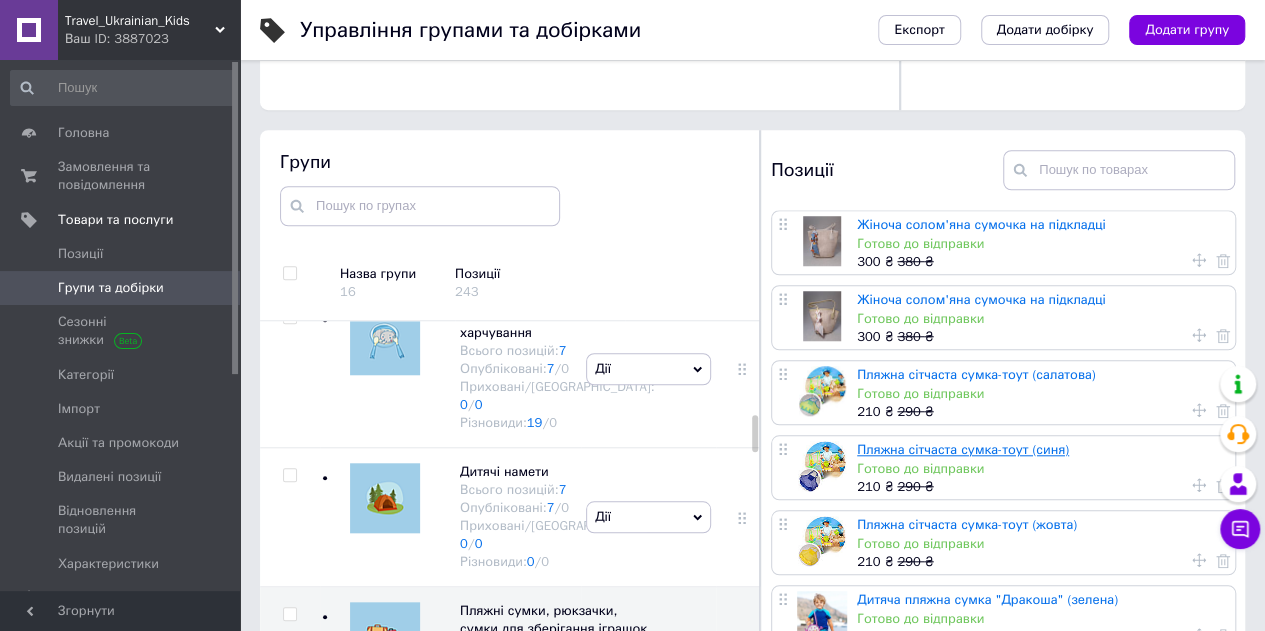 click on "Пляжна сітчаста сумка-тоут (синя)" at bounding box center (963, 449) 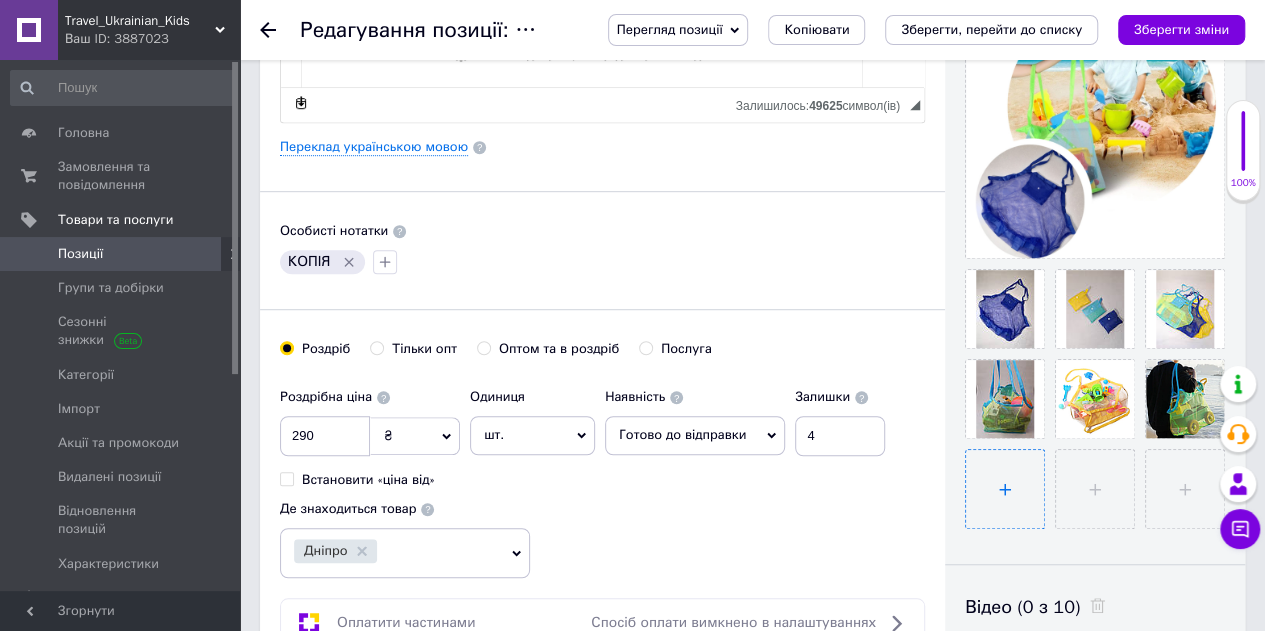 scroll, scrollTop: 500, scrollLeft: 0, axis: vertical 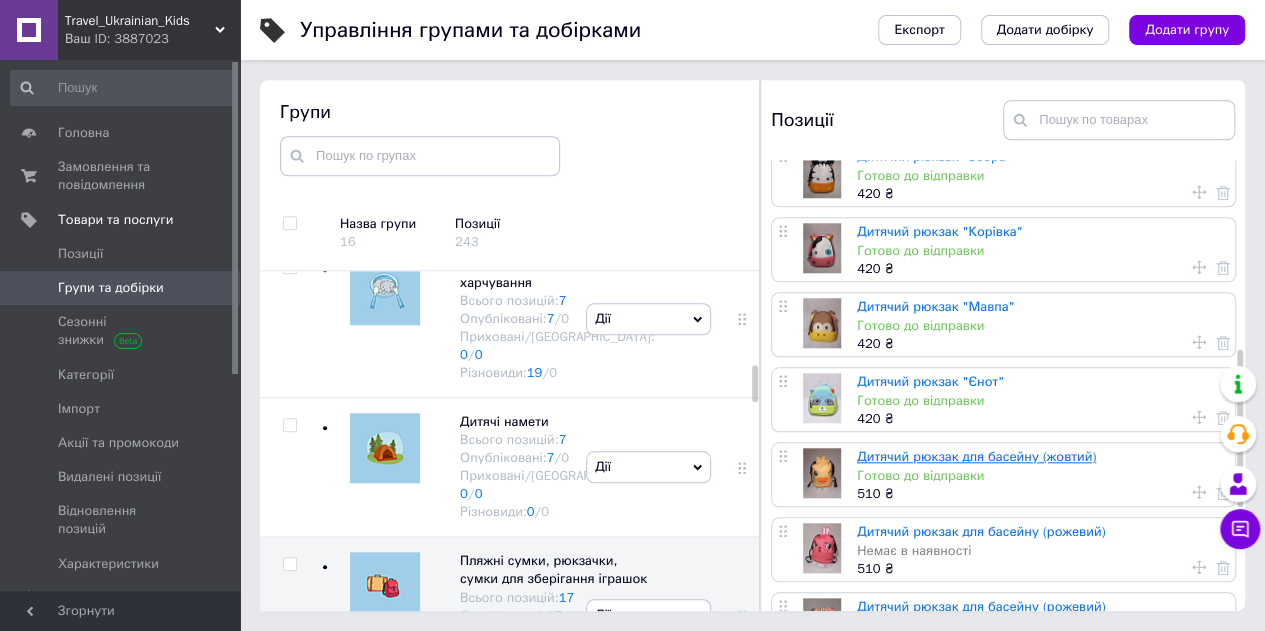 click on "Дитячий рюкзак для басейну (жовтий)" at bounding box center (976, 456) 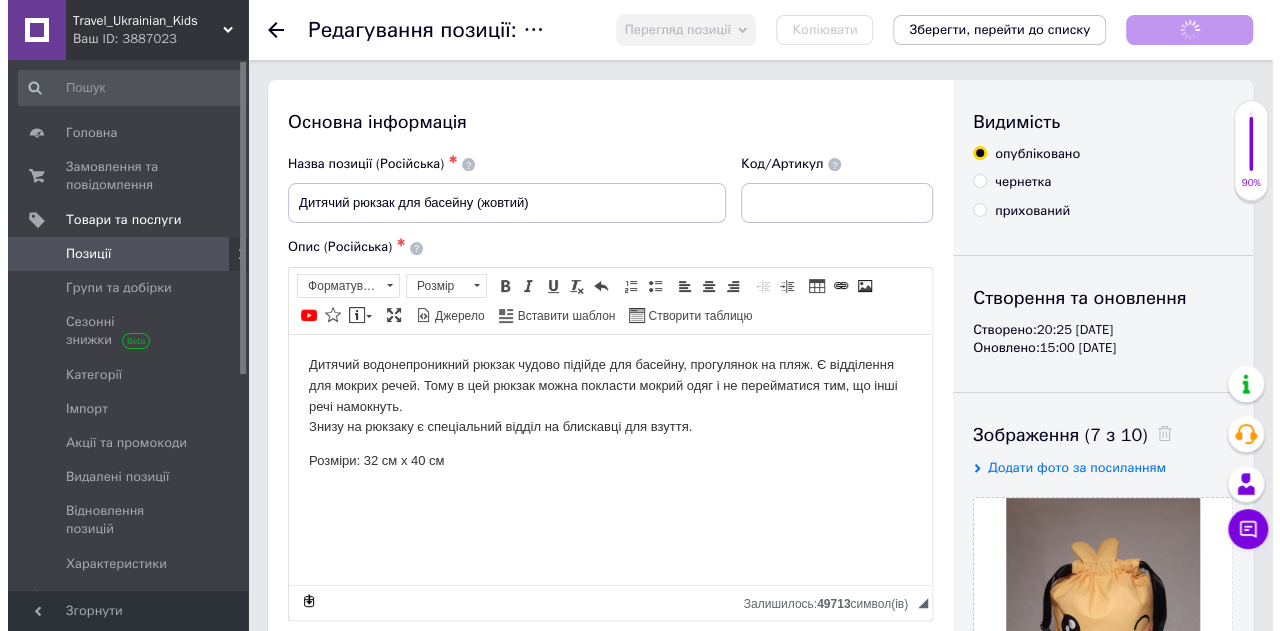 scroll, scrollTop: 0, scrollLeft: 0, axis: both 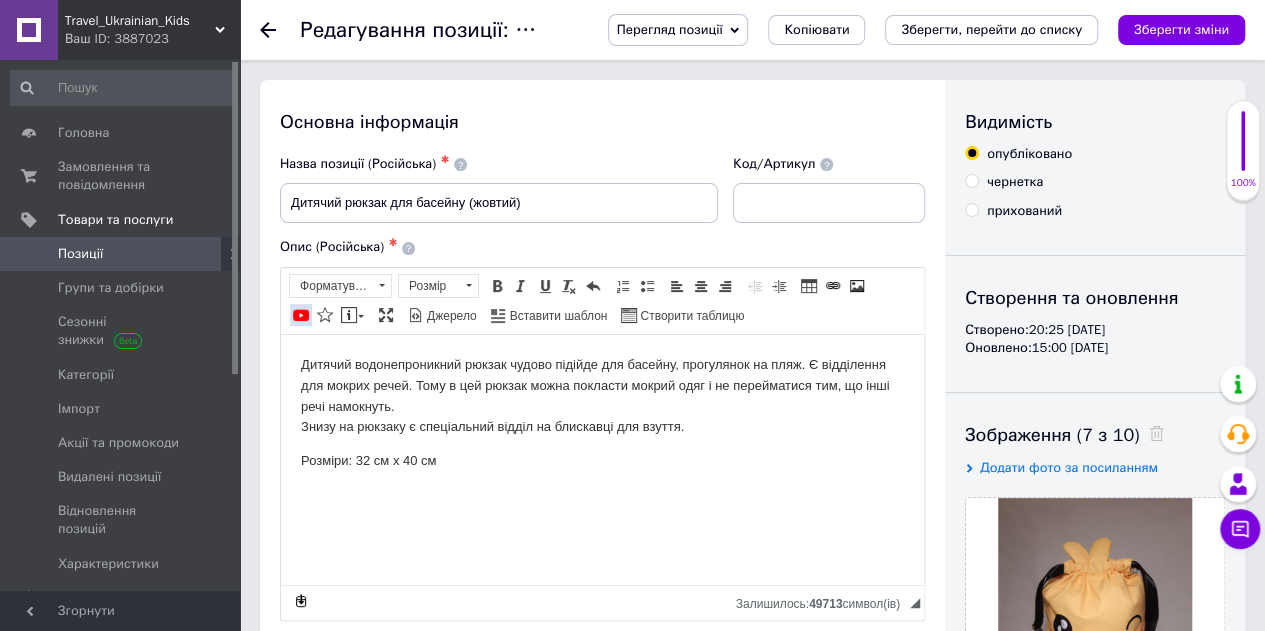 click at bounding box center [301, 315] 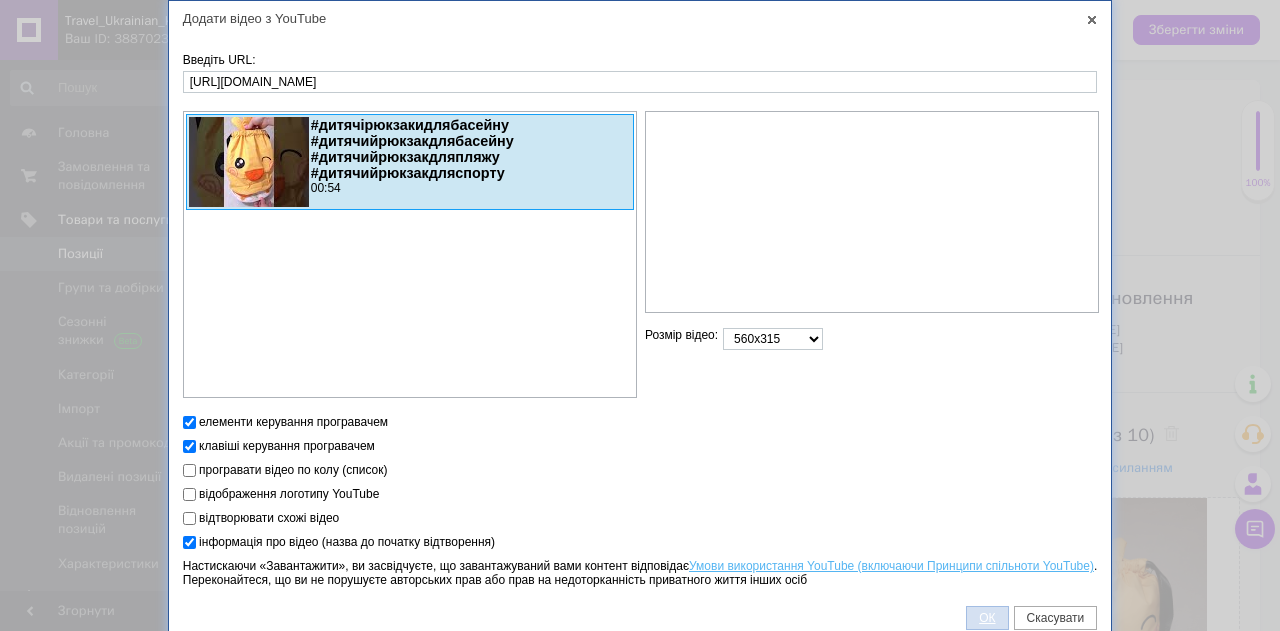 type on "[URL][DOMAIN_NAME]" 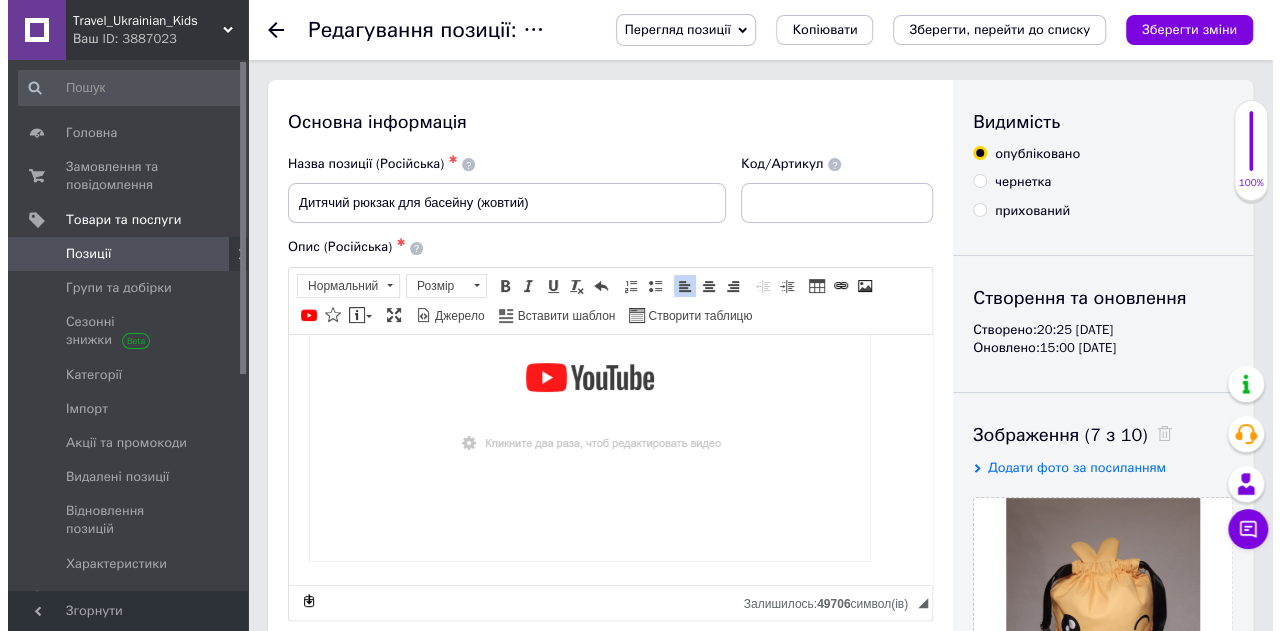 scroll, scrollTop: 123, scrollLeft: 0, axis: vertical 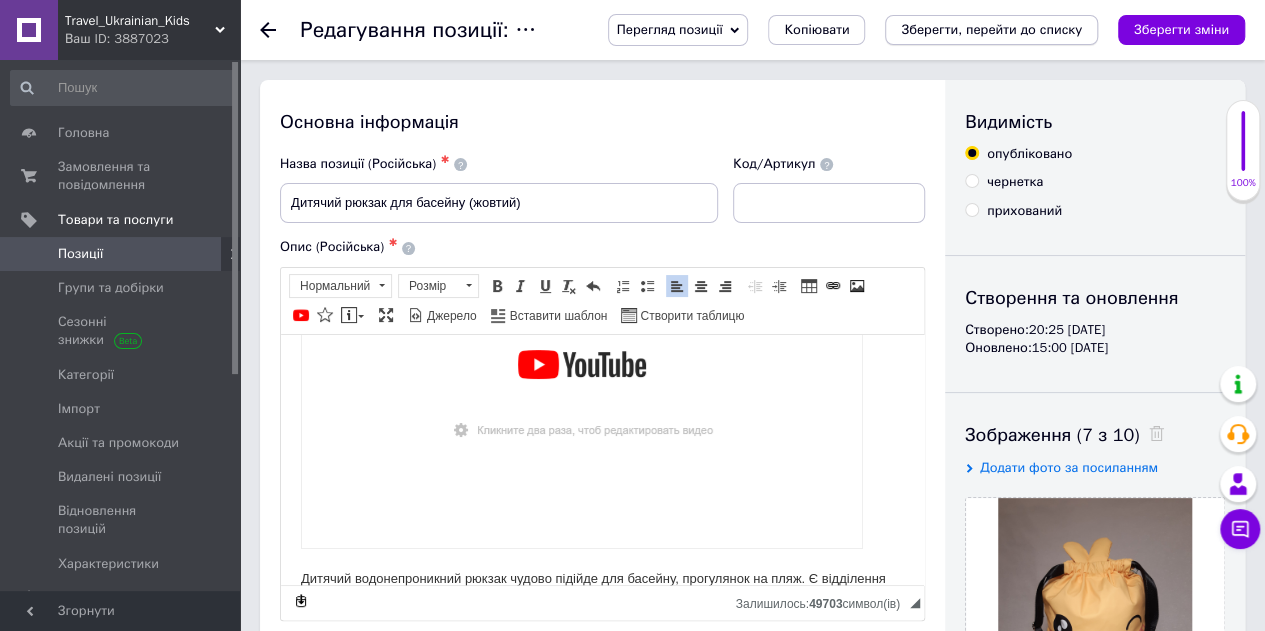 click on "Зберегти, перейти до списку" at bounding box center [991, 29] 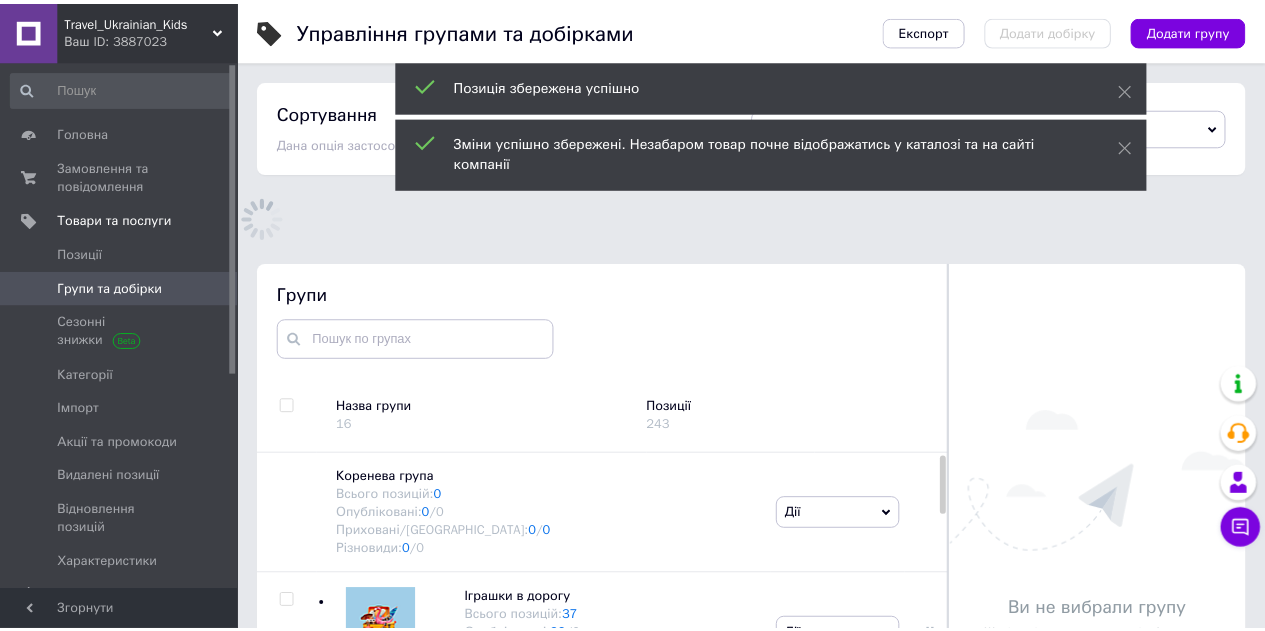 scroll, scrollTop: 153, scrollLeft: 0, axis: vertical 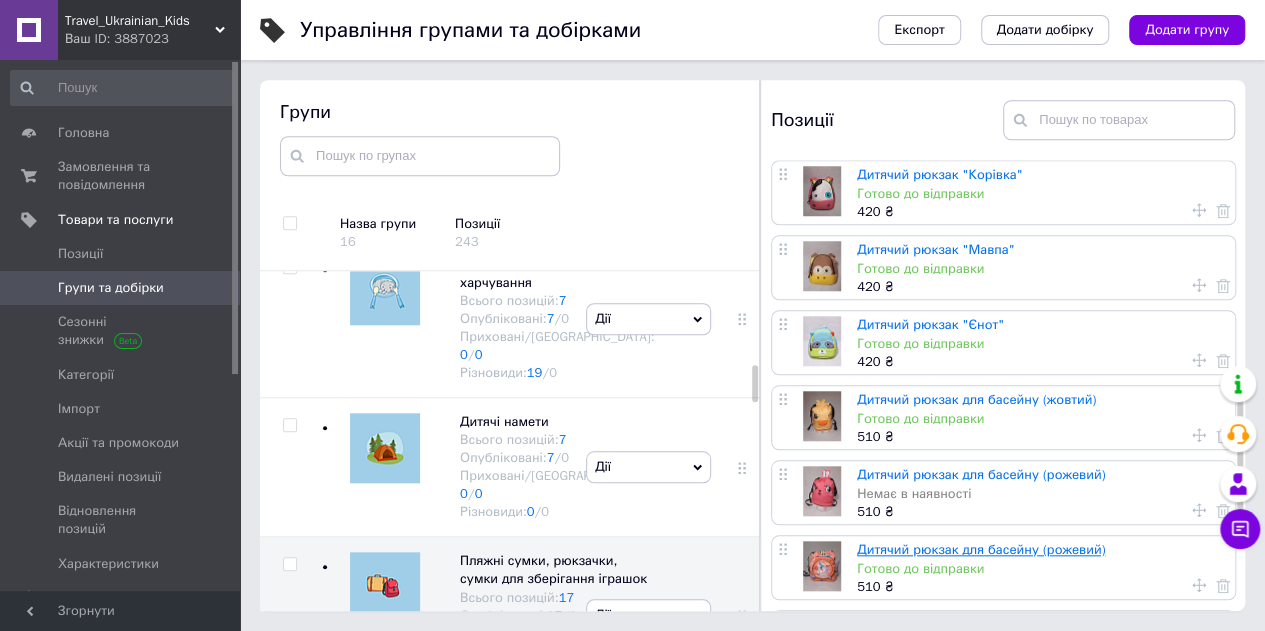 click on "Дитячий рюкзак для басейну (рожевий)" at bounding box center [981, 549] 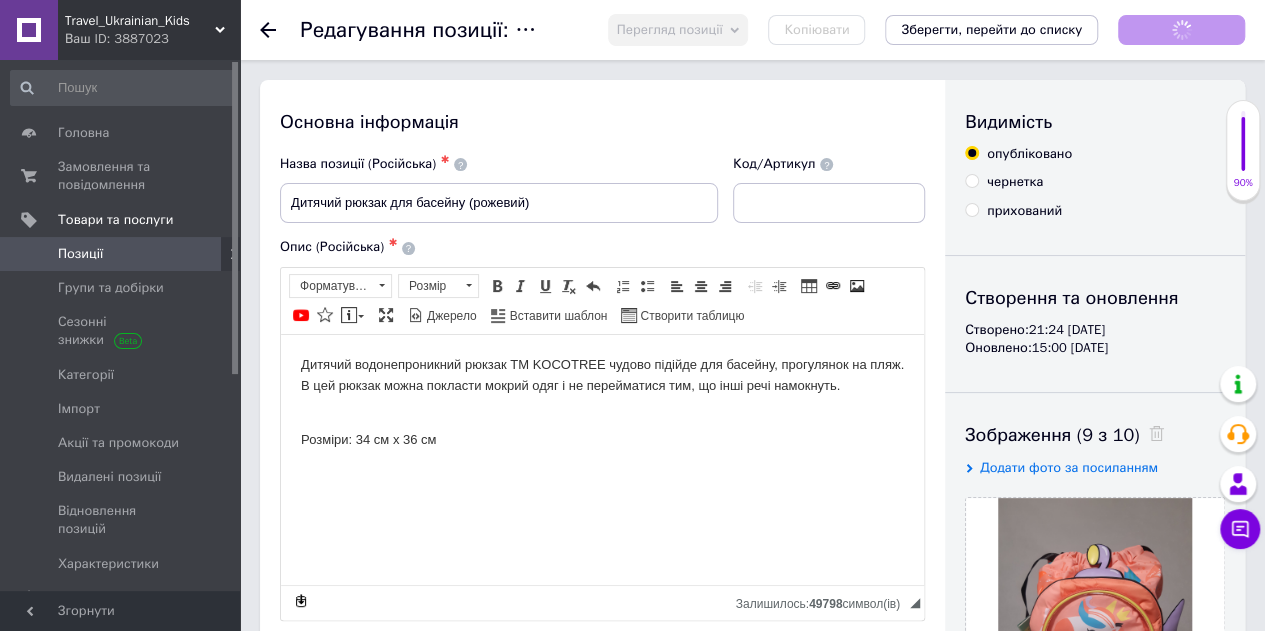 scroll, scrollTop: 0, scrollLeft: 0, axis: both 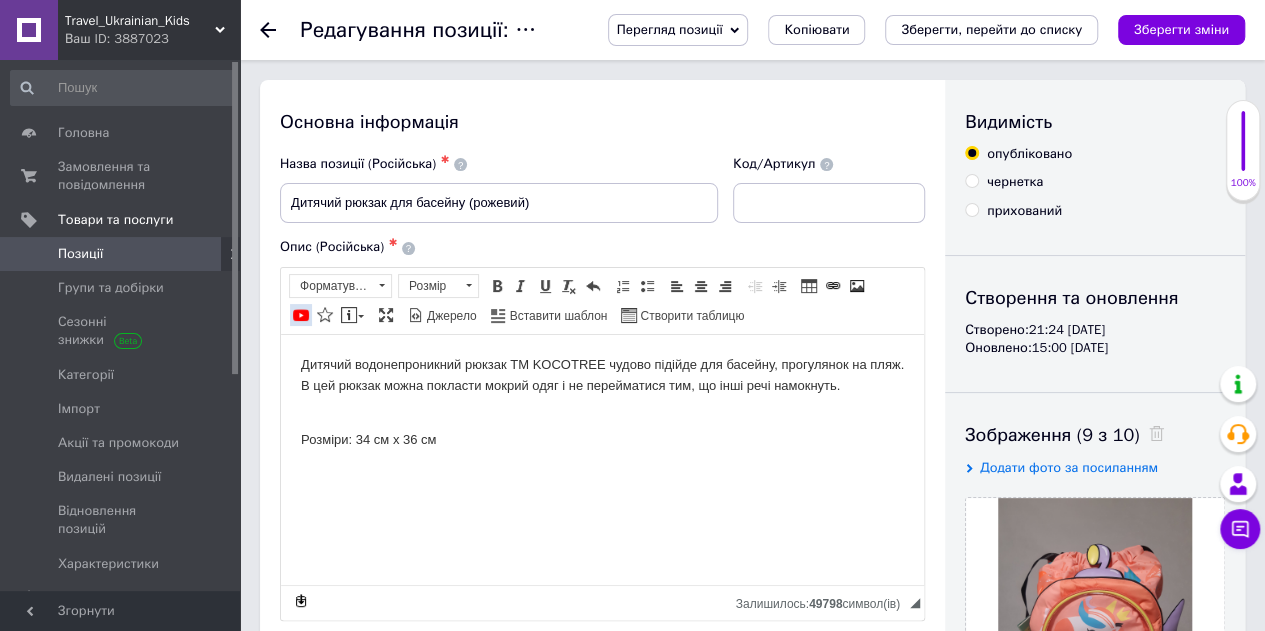 click at bounding box center [301, 315] 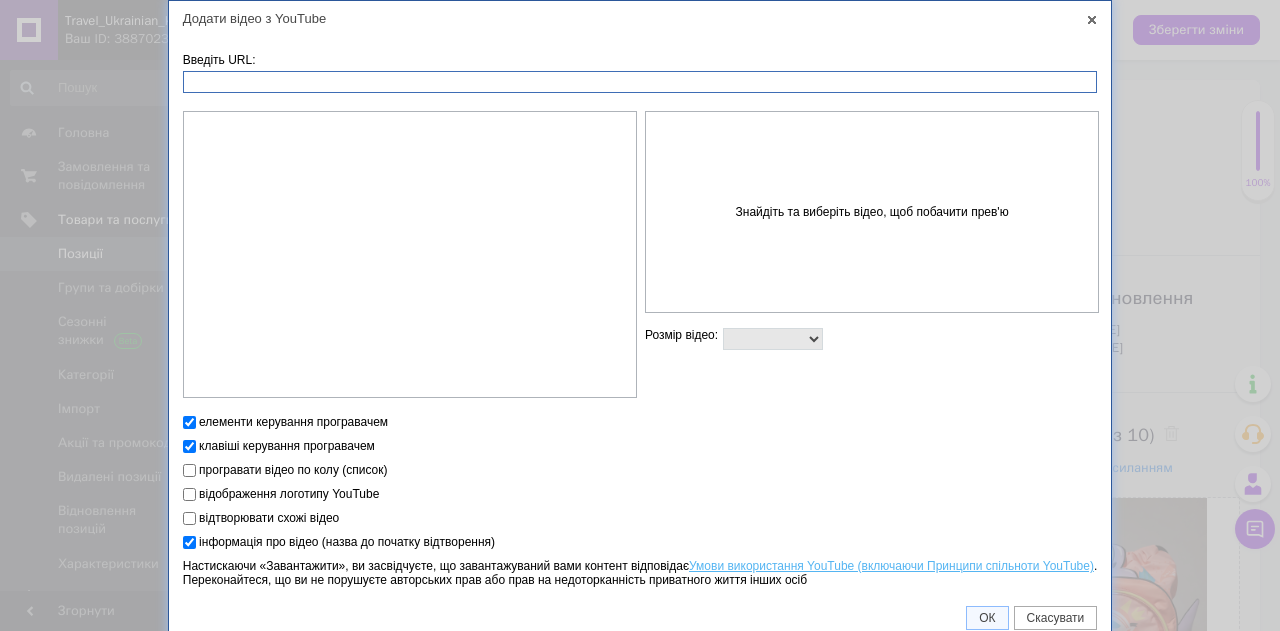 paste on "[URL][DOMAIN_NAME]" 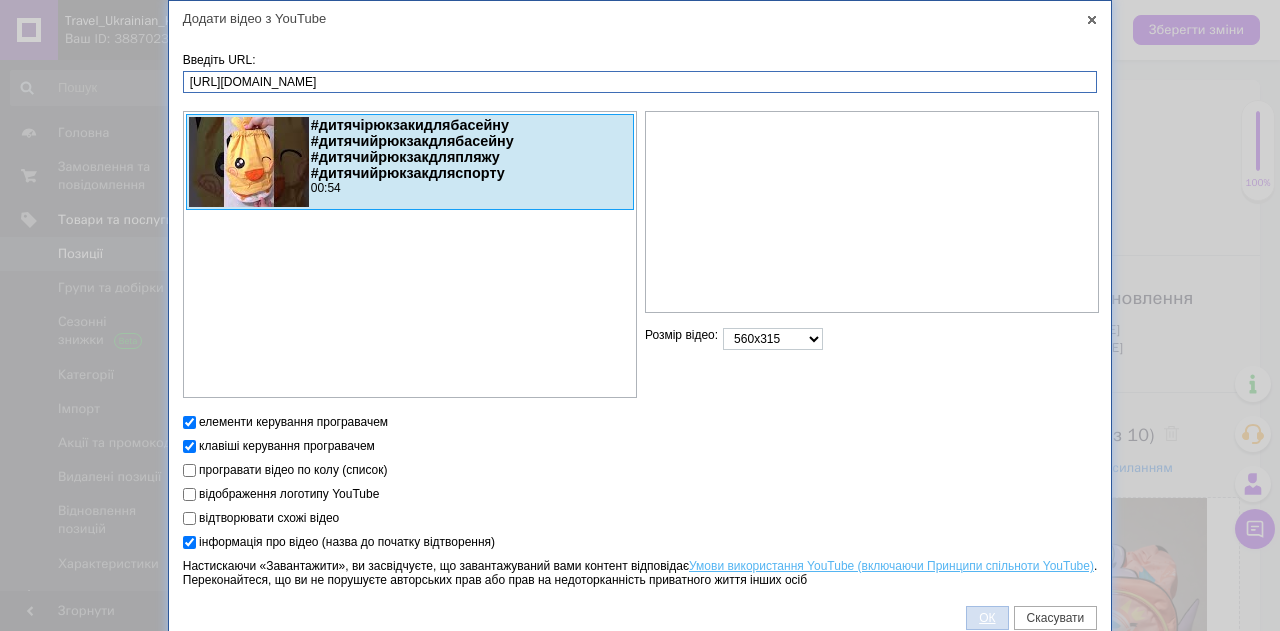 type on "[URL][DOMAIN_NAME]" 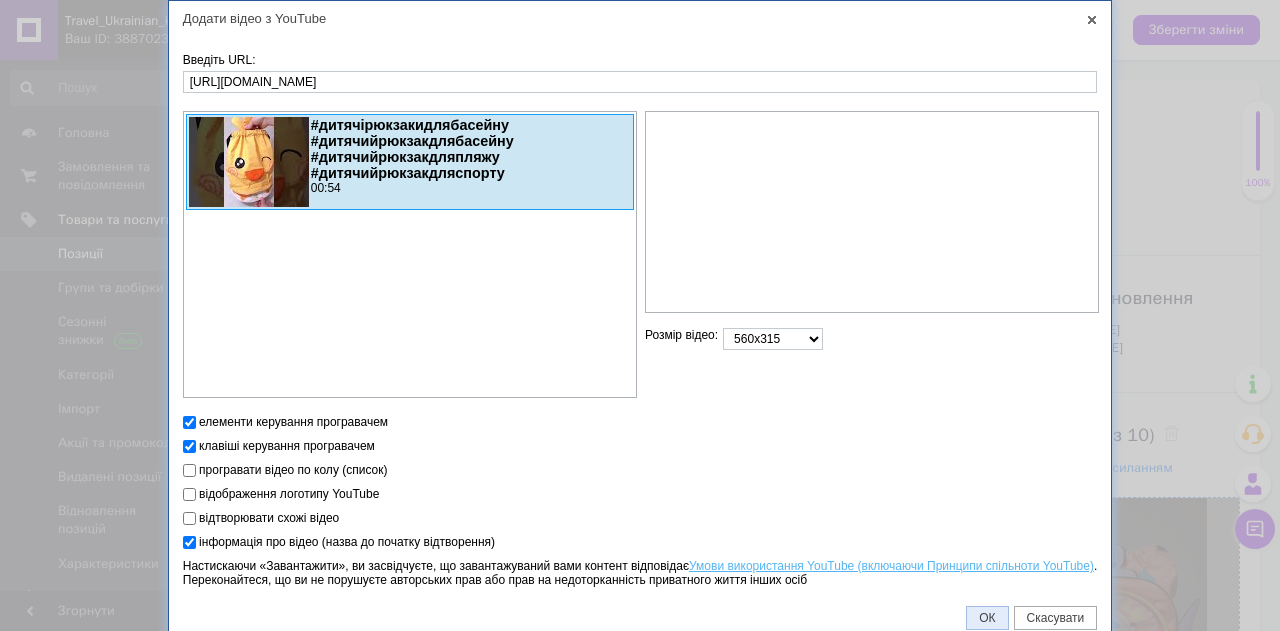 click on "ОК" at bounding box center [987, 618] 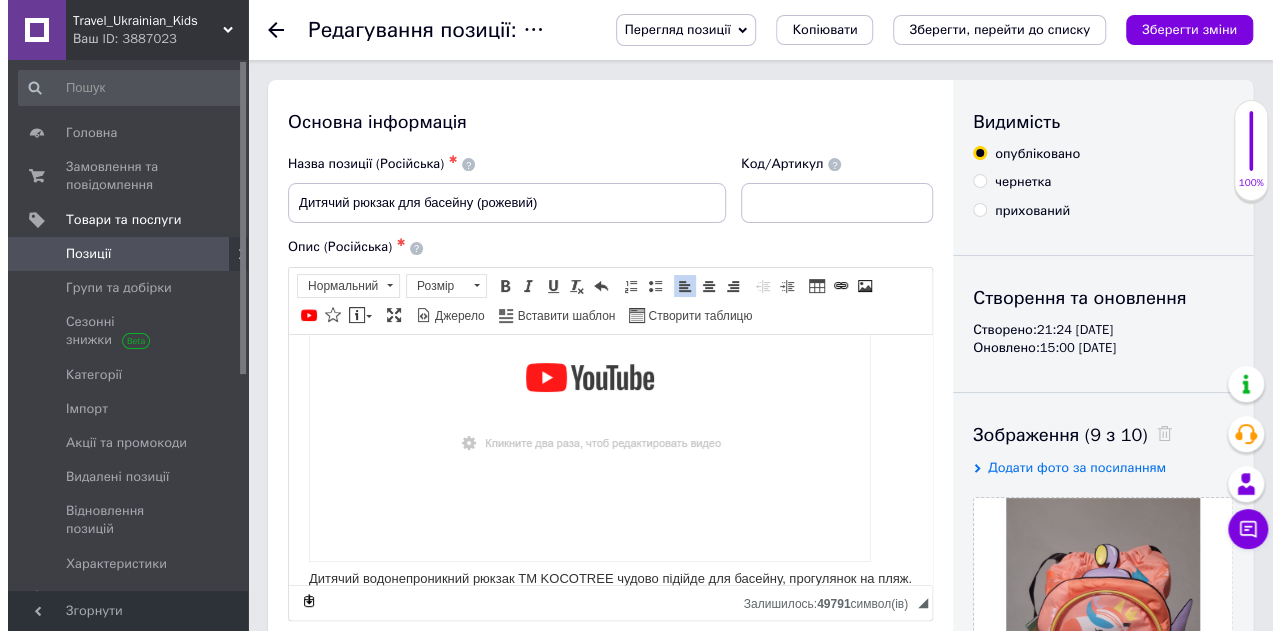 scroll, scrollTop: 123, scrollLeft: 0, axis: vertical 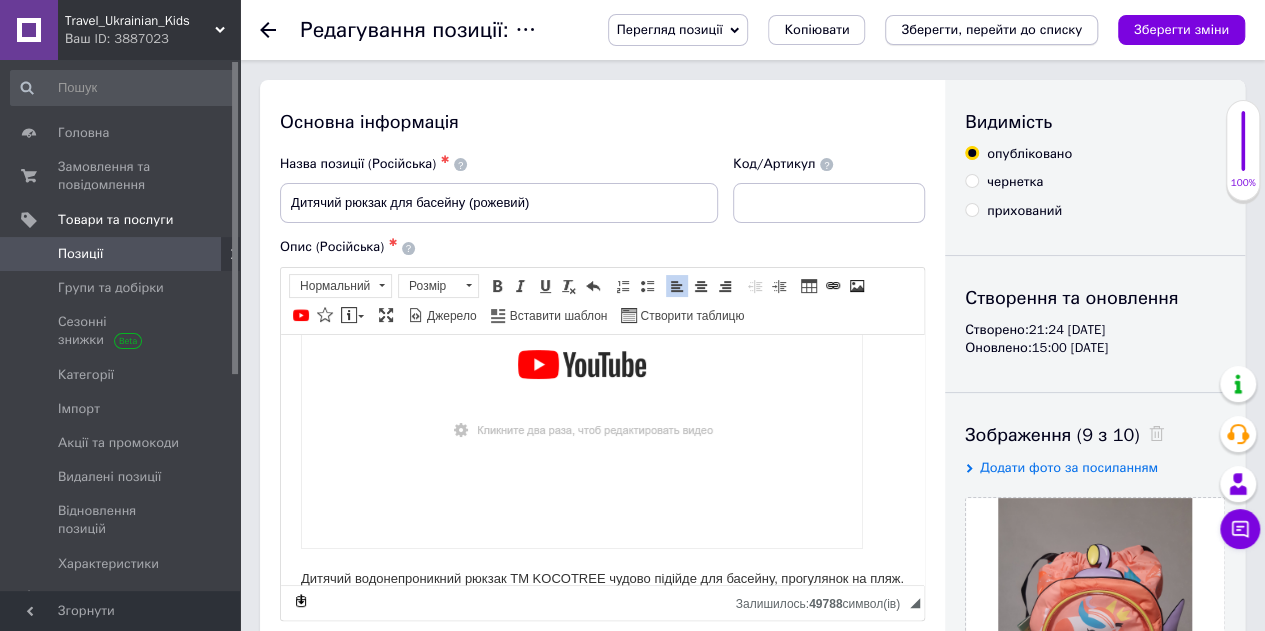 click on "Зберегти, перейти до списку" at bounding box center [991, 29] 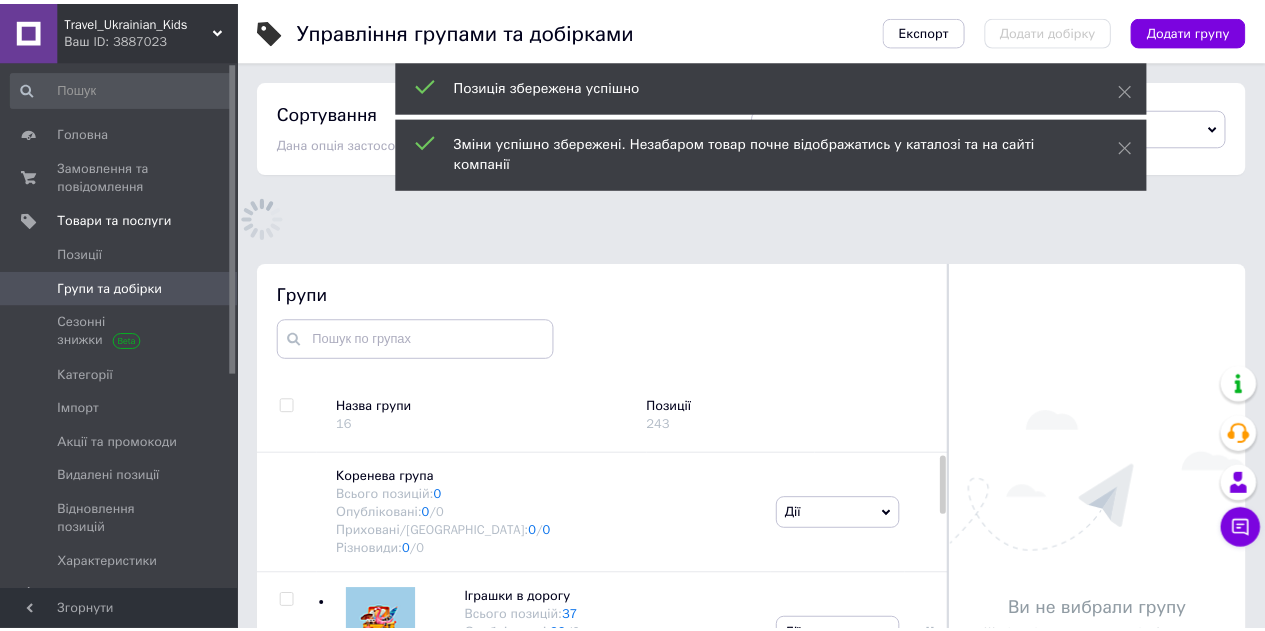 scroll, scrollTop: 153, scrollLeft: 0, axis: vertical 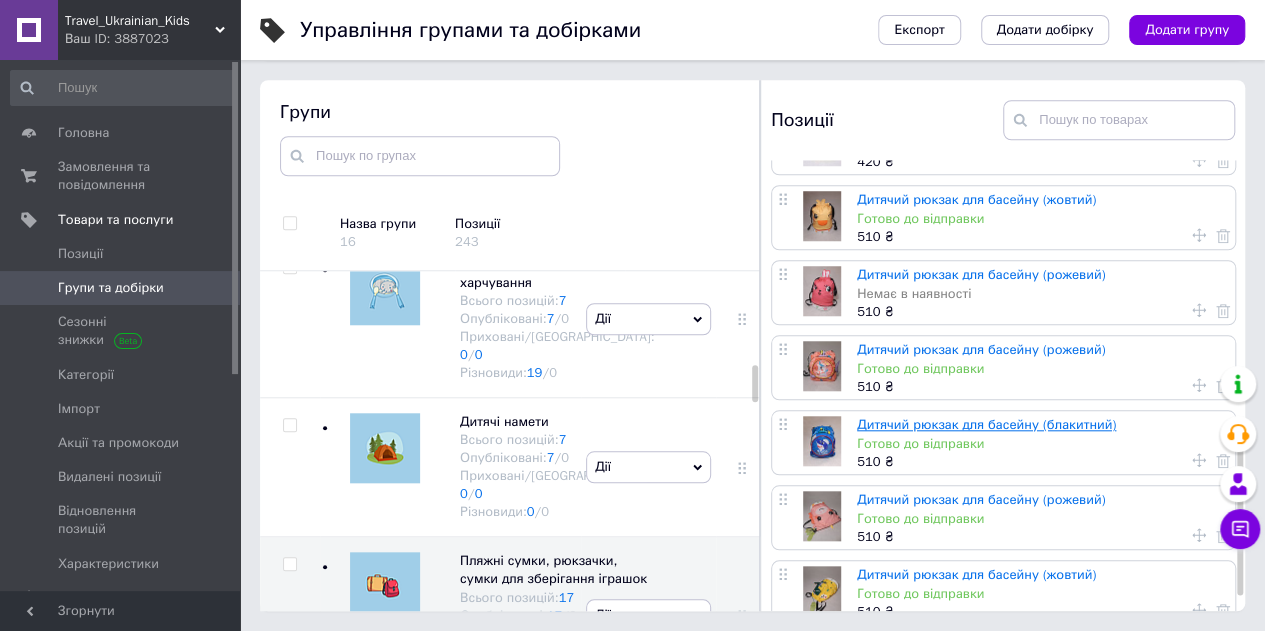 click on "Дитячий рюкзак для басейну (блакитний)" at bounding box center [986, 424] 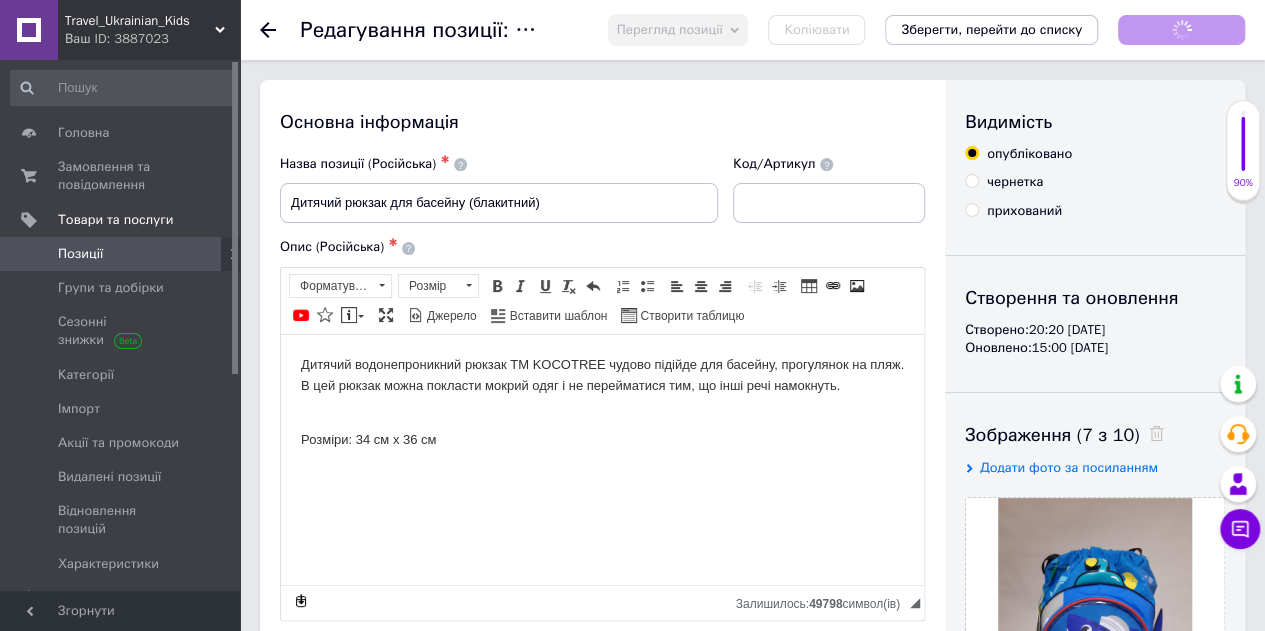 scroll, scrollTop: 0, scrollLeft: 0, axis: both 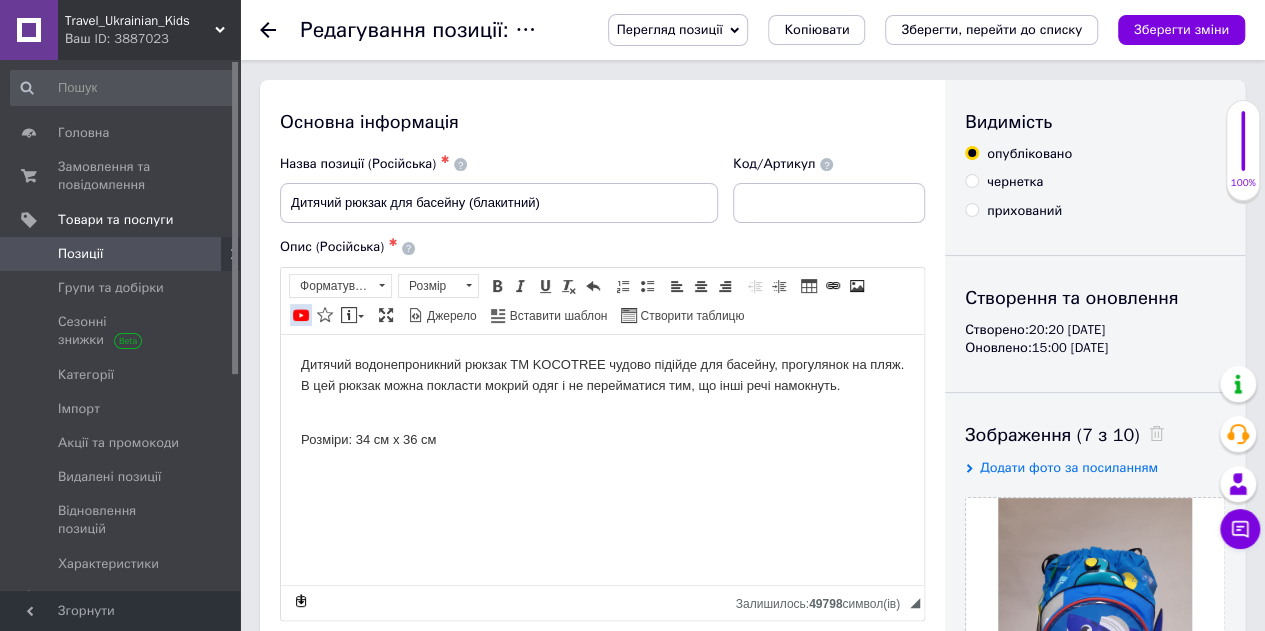 click at bounding box center [301, 315] 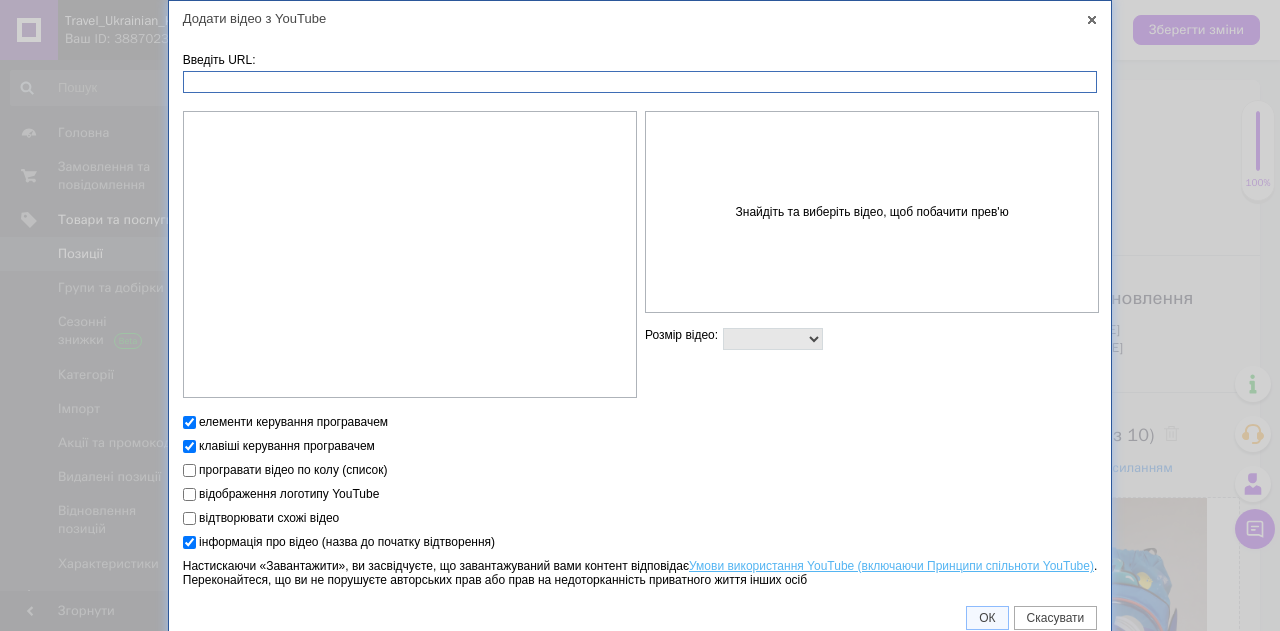paste on "[URL][DOMAIN_NAME]" 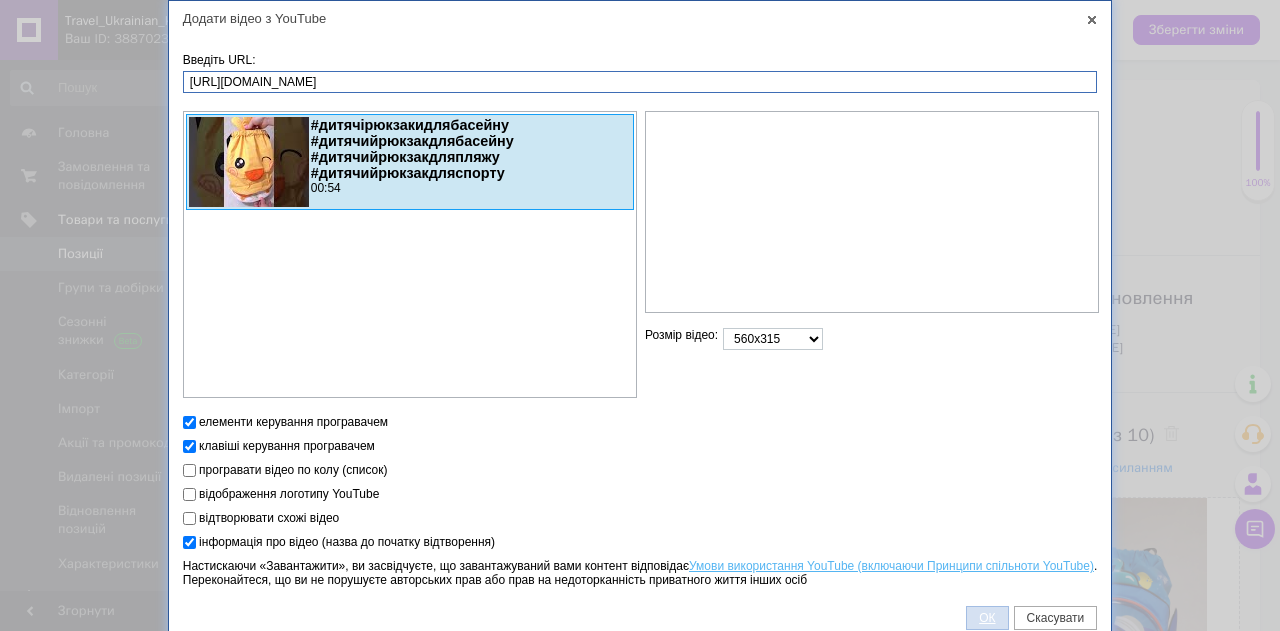 type on "[URL][DOMAIN_NAME]" 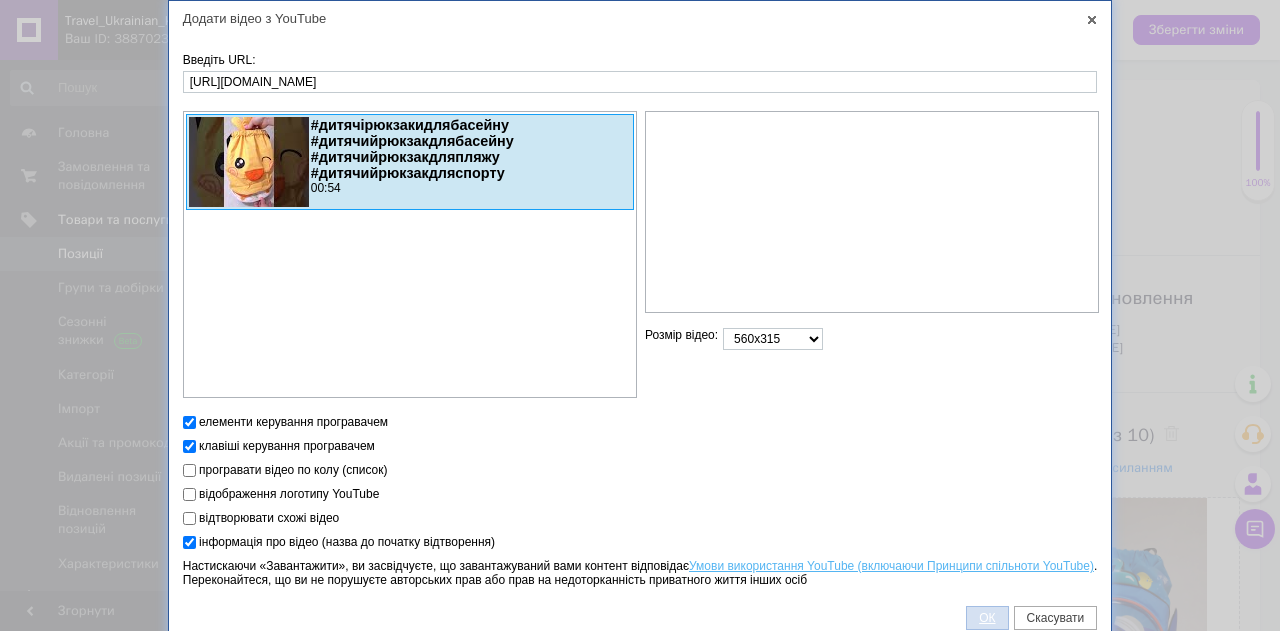 click on "ОК" at bounding box center [987, 618] 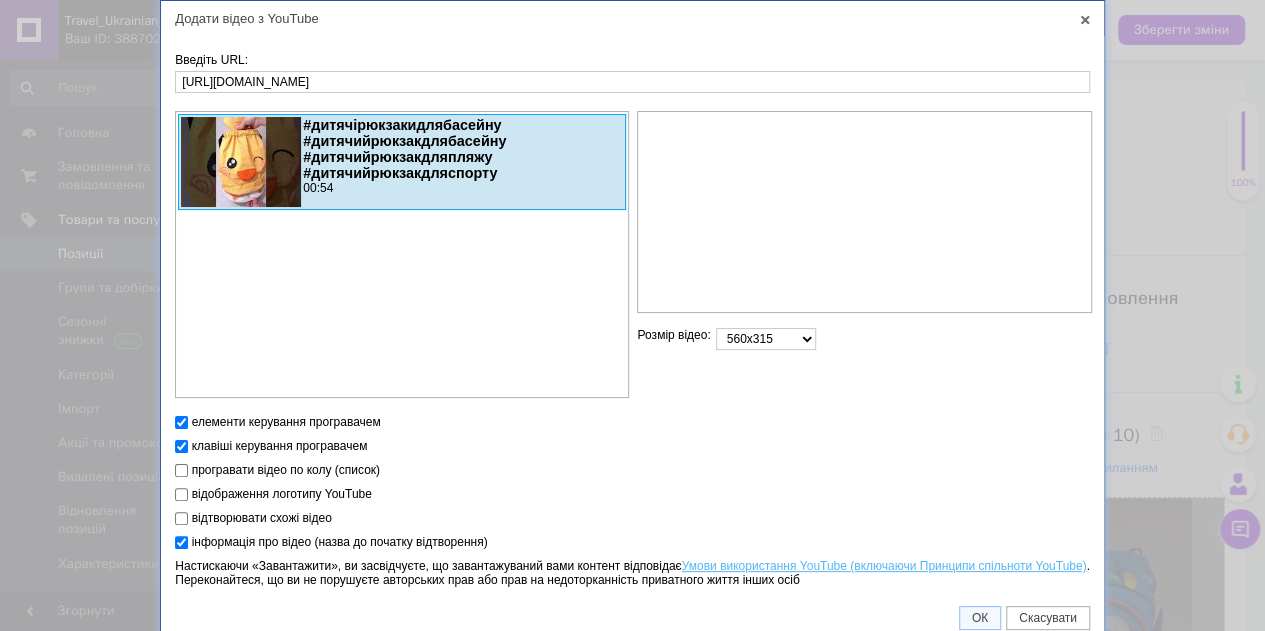 scroll, scrollTop: 110, scrollLeft: 0, axis: vertical 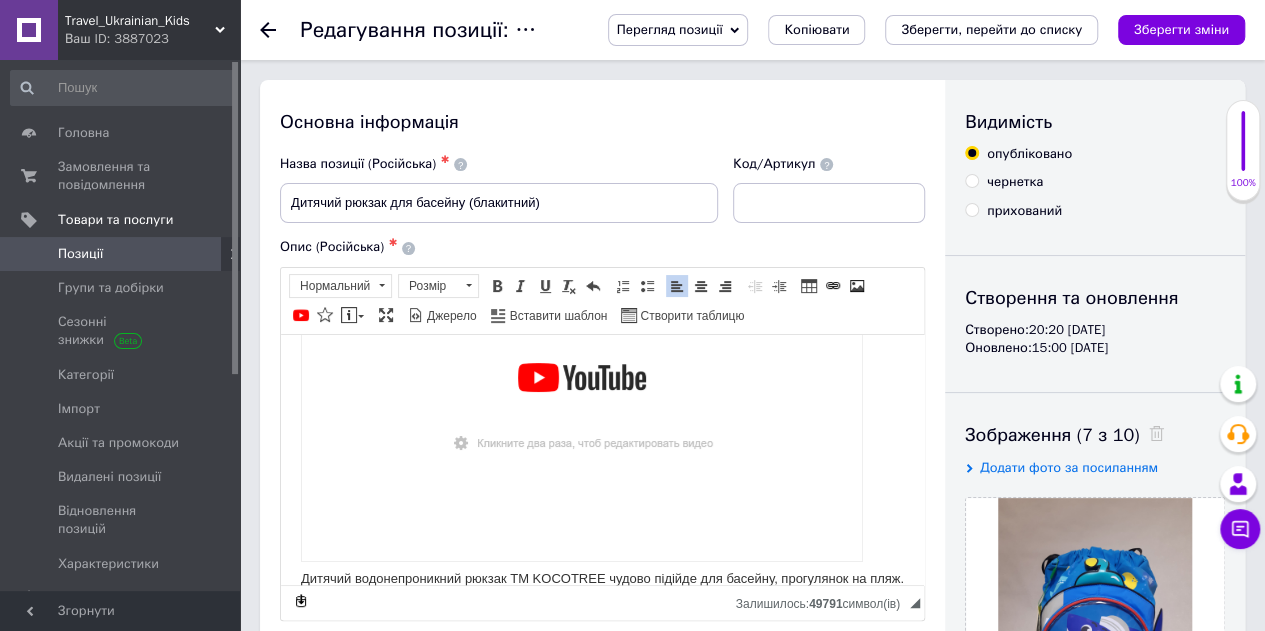 click on "​​​​​​​ Дитячий водонепроникний рюкзак TM KOCOTREE чудово підійде для басейну, прогулянок на пляж. В цей рюкзак можна покласти мокрий одяг і не перейматися тим, що інші речі намокнуть. Розміри: 34 см х 36 см" at bounding box center [602, 454] 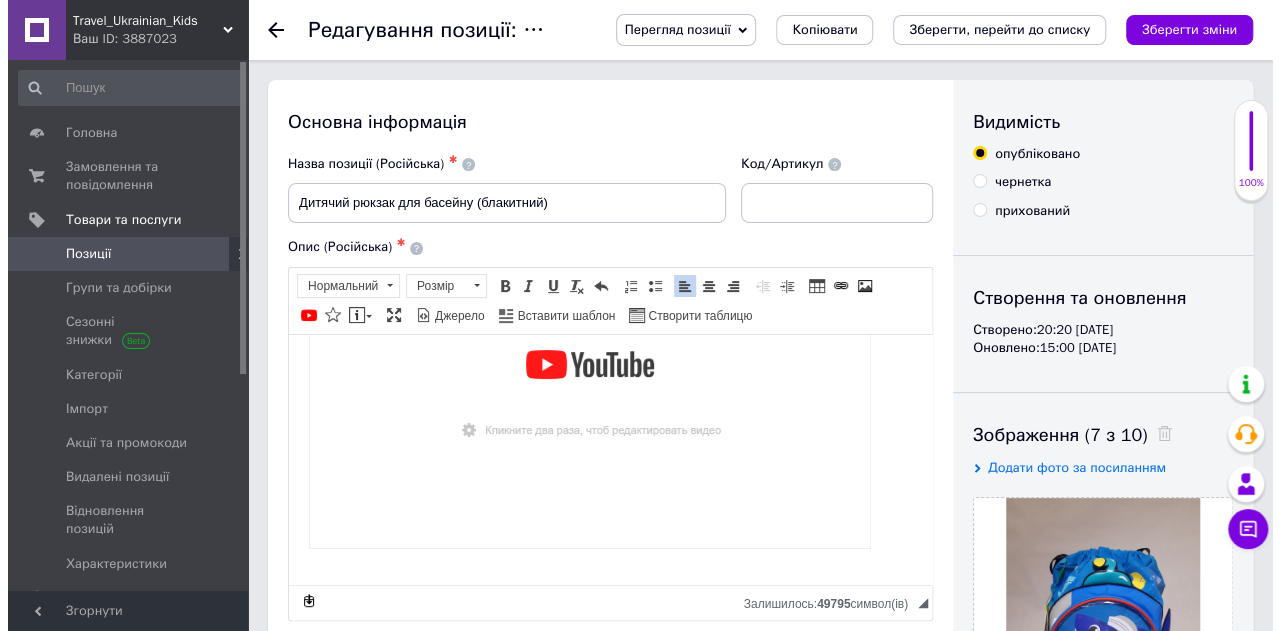 scroll, scrollTop: 156, scrollLeft: 0, axis: vertical 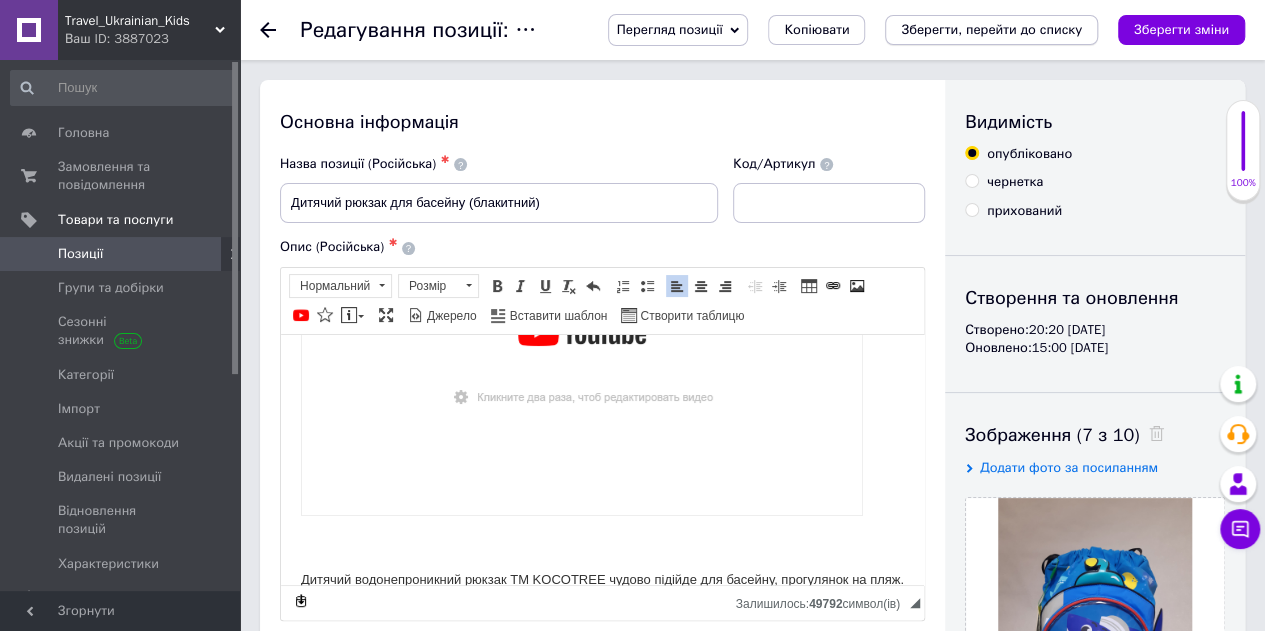 click on "Зберегти, перейти до списку" at bounding box center [991, 30] 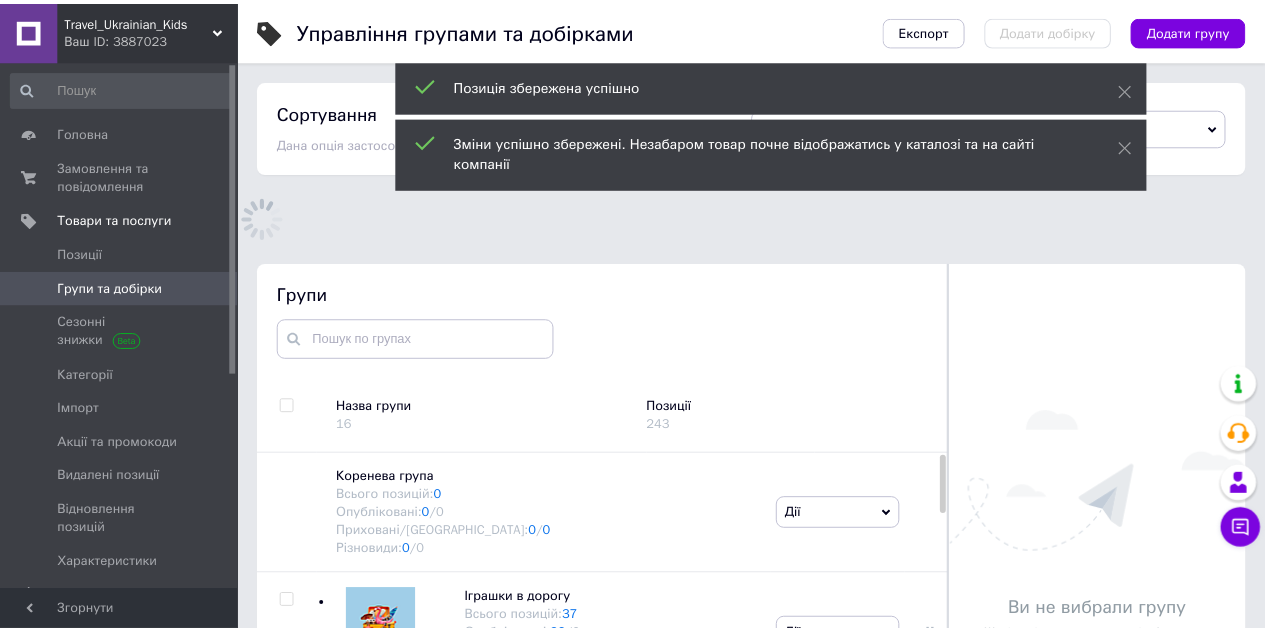 scroll, scrollTop: 66, scrollLeft: 0, axis: vertical 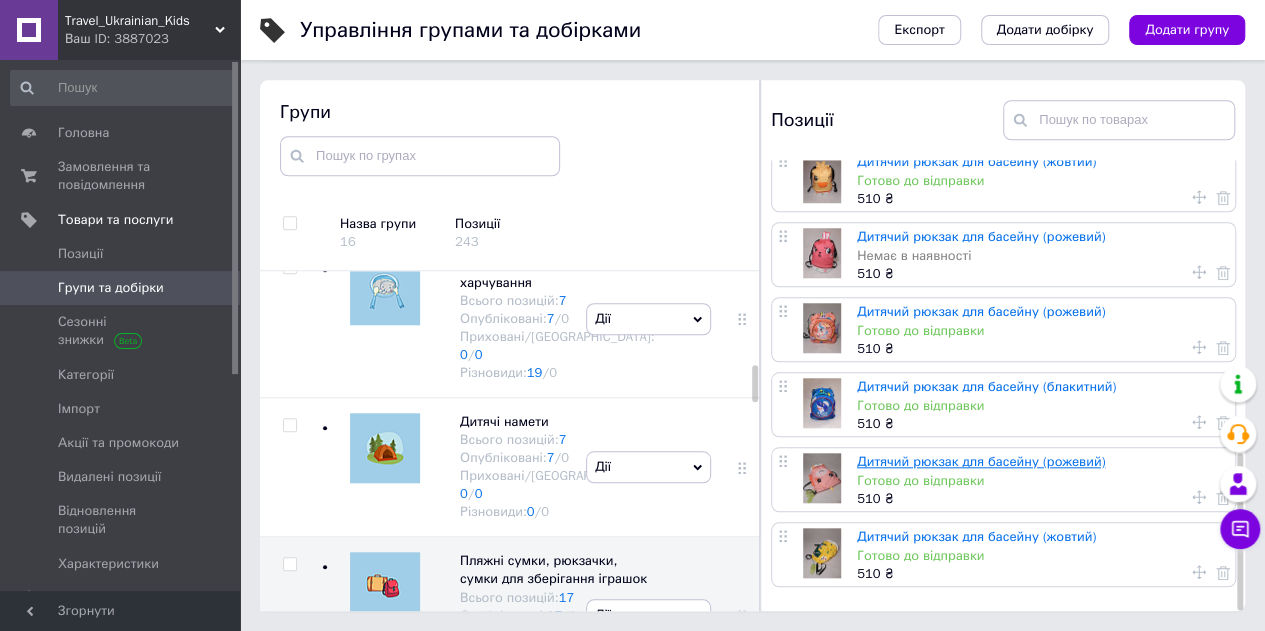 click on "Дитячий рюкзак для басейну (рожевий)" at bounding box center (981, 461) 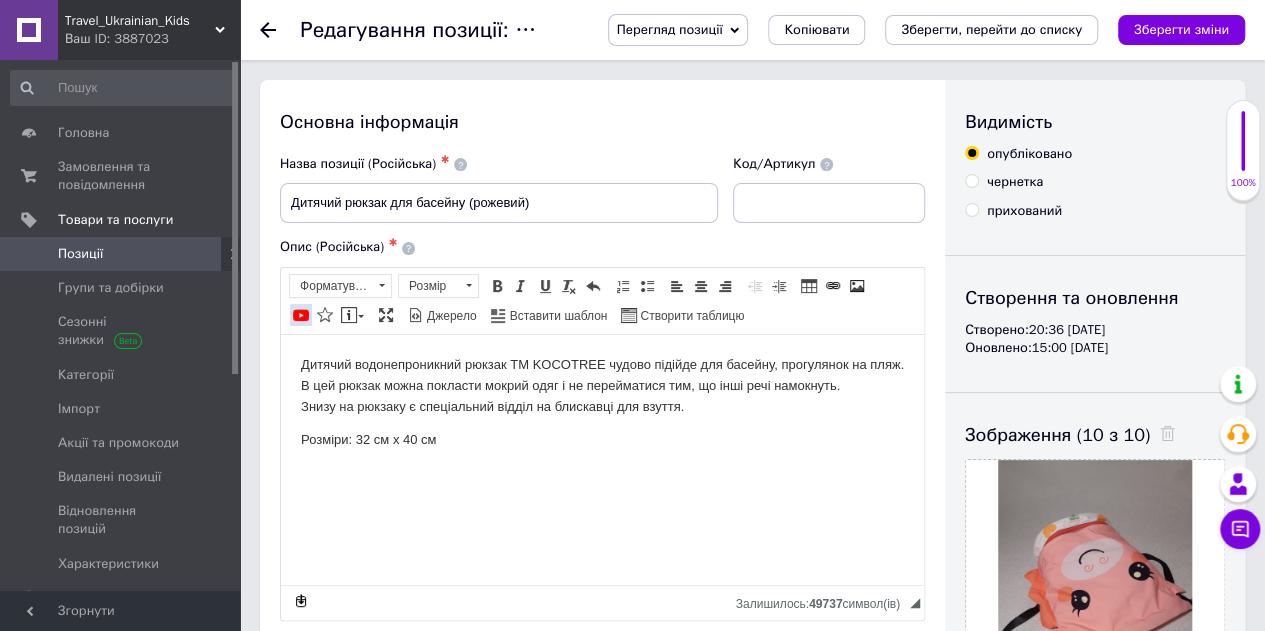 click at bounding box center [301, 315] 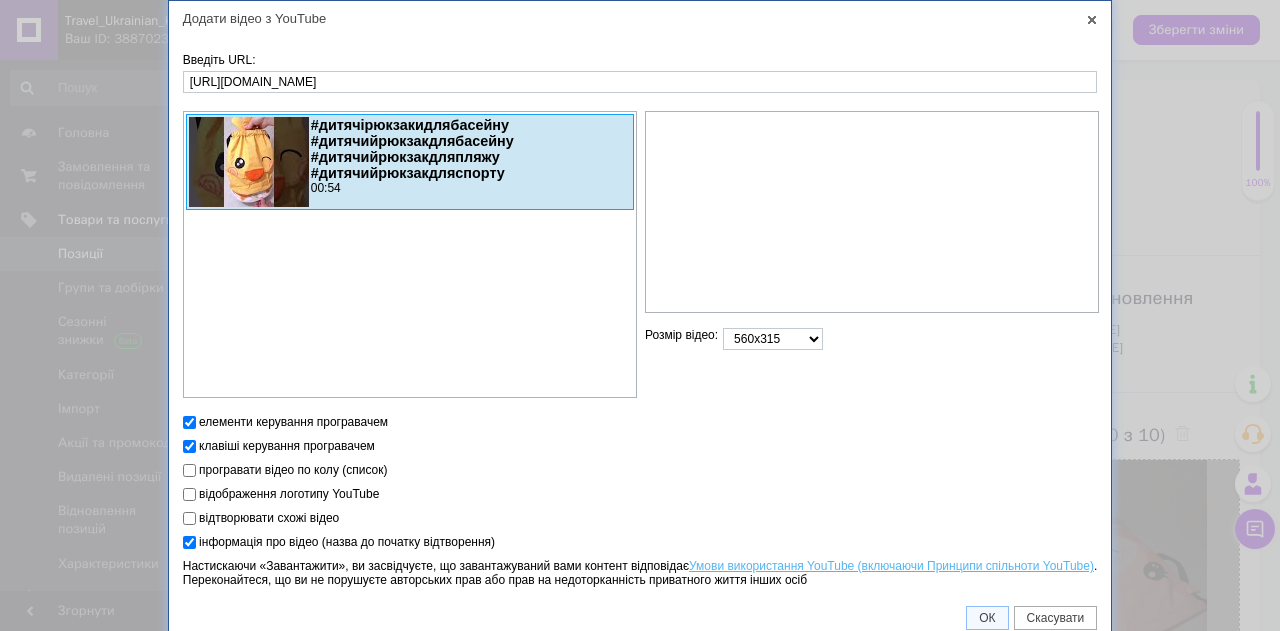 type on "[URL][DOMAIN_NAME]" 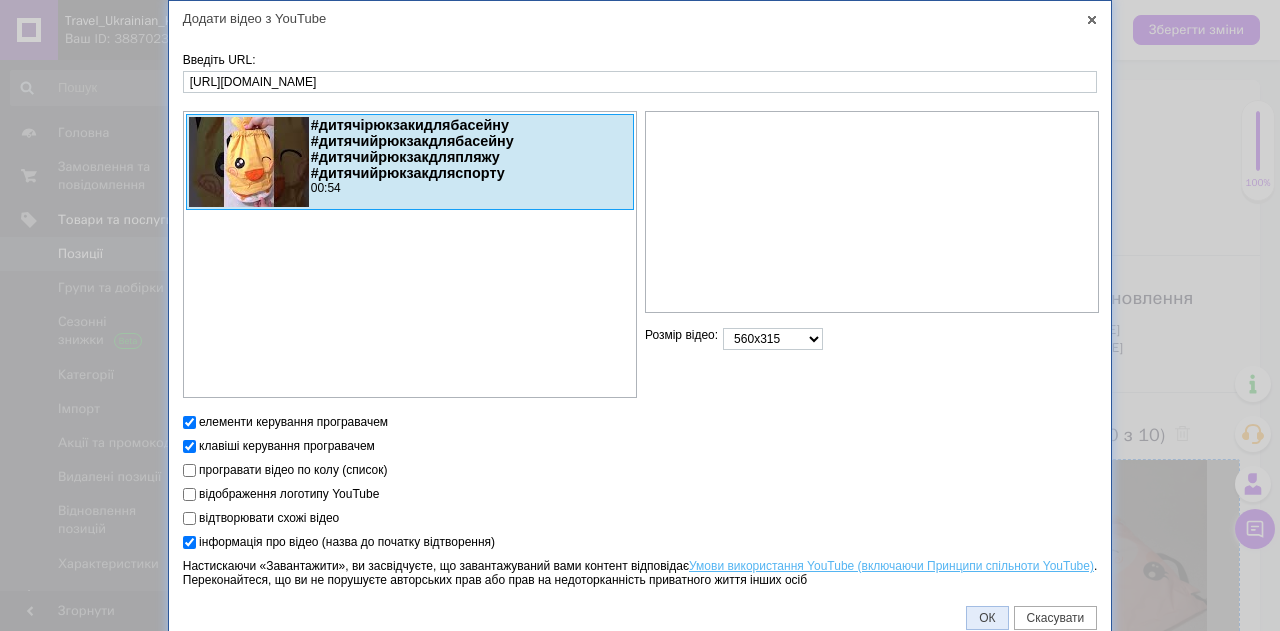 click on "ОК" at bounding box center (987, 618) 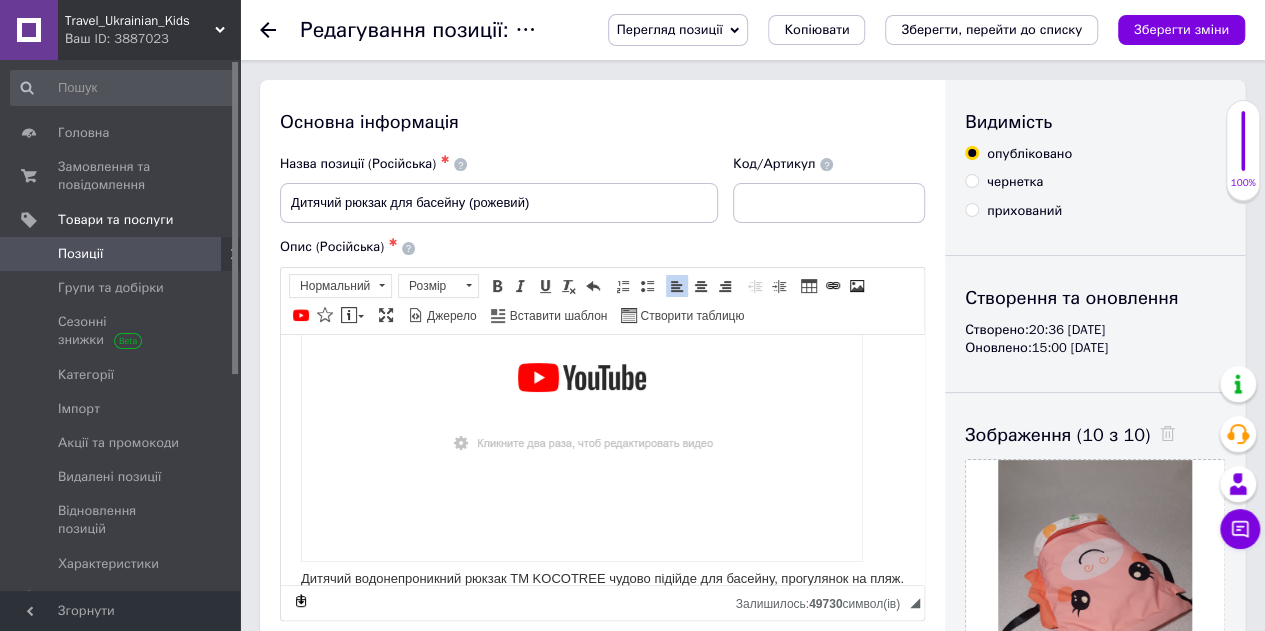 click on "​​​​​​​ Дитячий водонепроникний рюкзак TM KOCOTREE чудово підійде для басейну, прогулянок на пляж. В цей рюкзак можна покласти мокрий одяг і не перейматися тим, що інші речі намокнуть. Знизу на рюкзаку є спеціальний відділ на блискавці для взуття. Розміри: 32 см х 40 см" at bounding box center (602, 454) 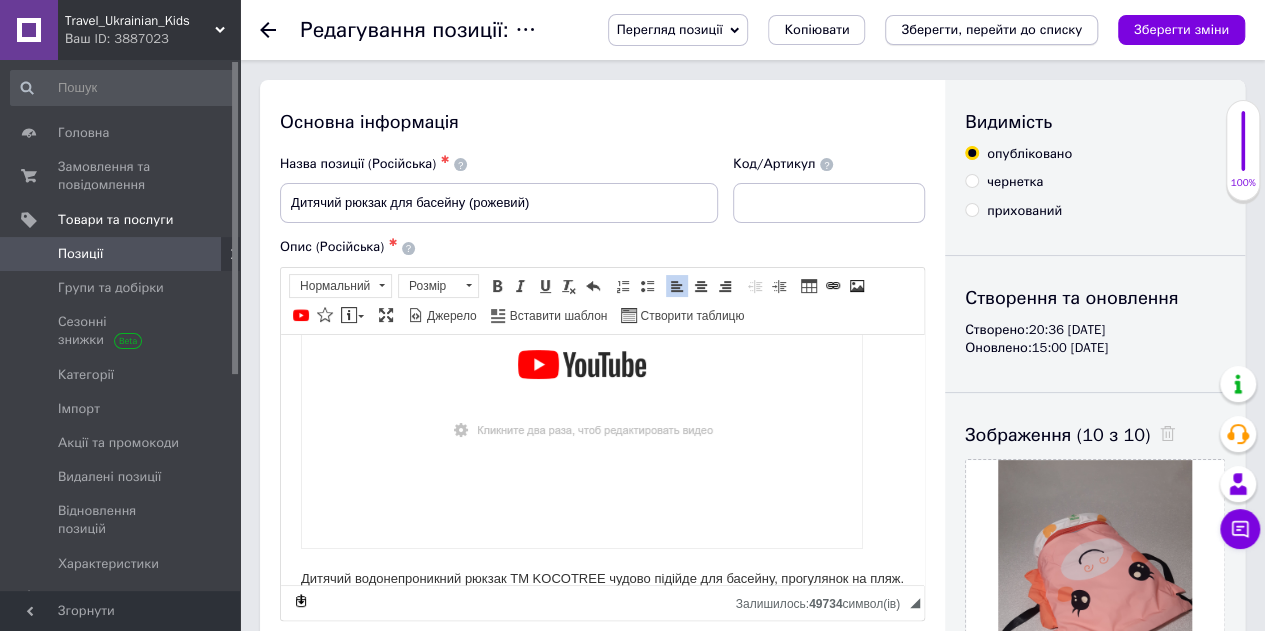 click on "Зберегти, перейти до списку" at bounding box center [991, 29] 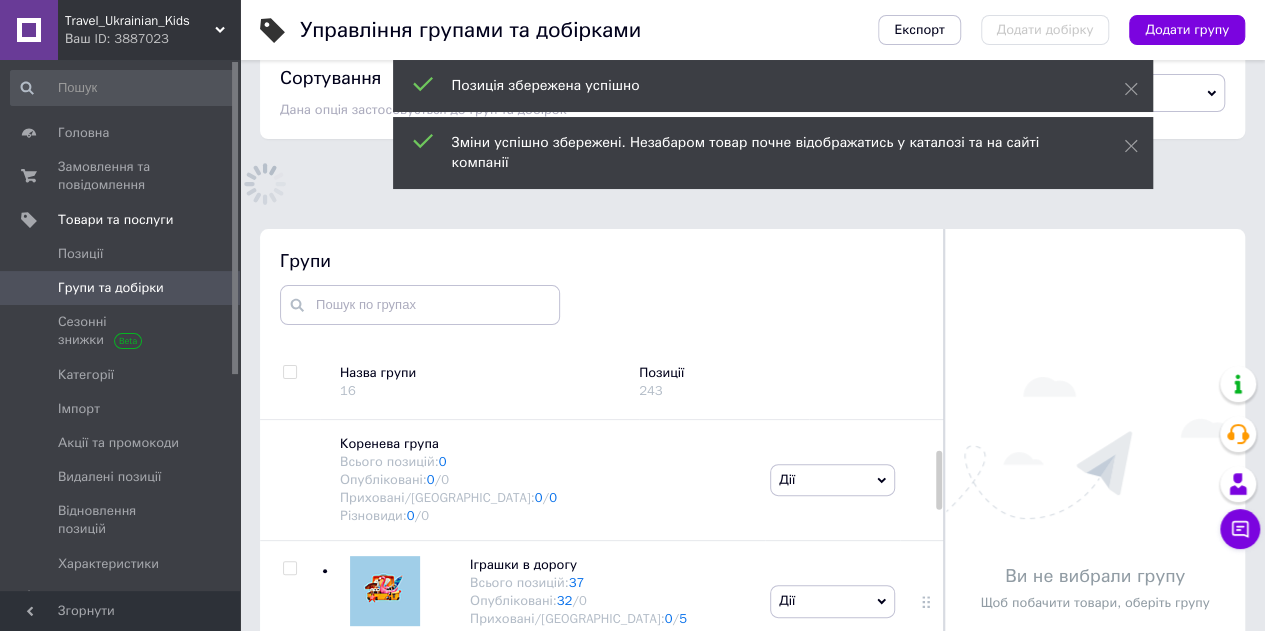scroll, scrollTop: 153, scrollLeft: 0, axis: vertical 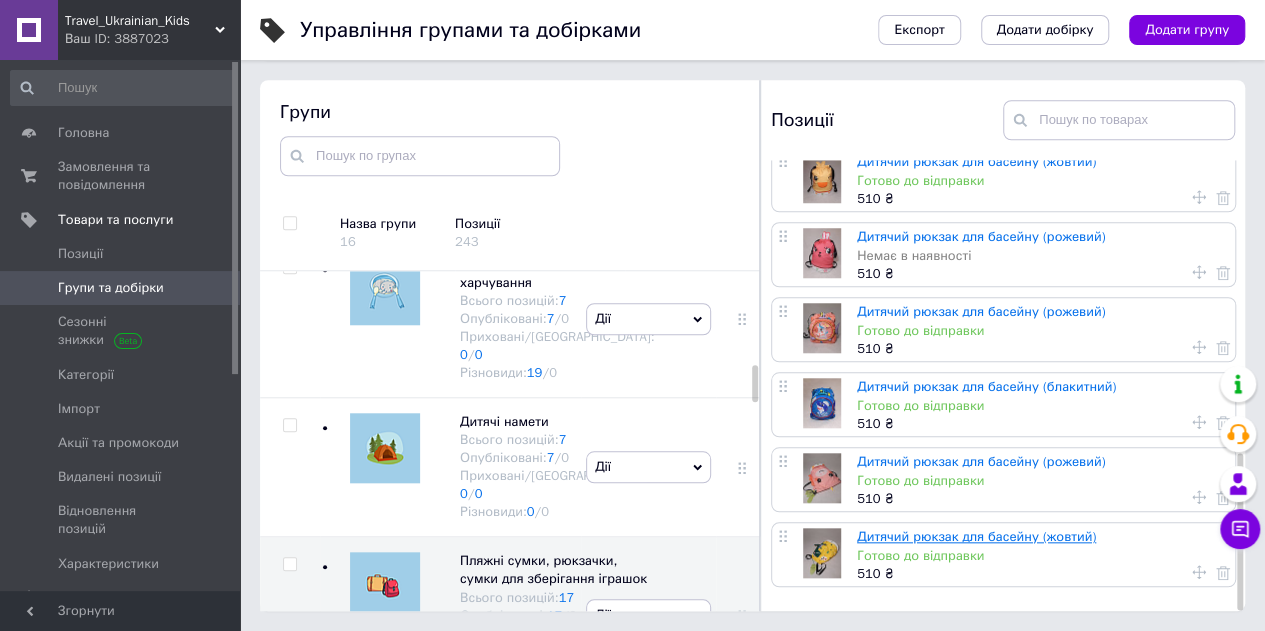 click on "Дитячий рюкзак для басейну (жовтий)" at bounding box center [976, 536] 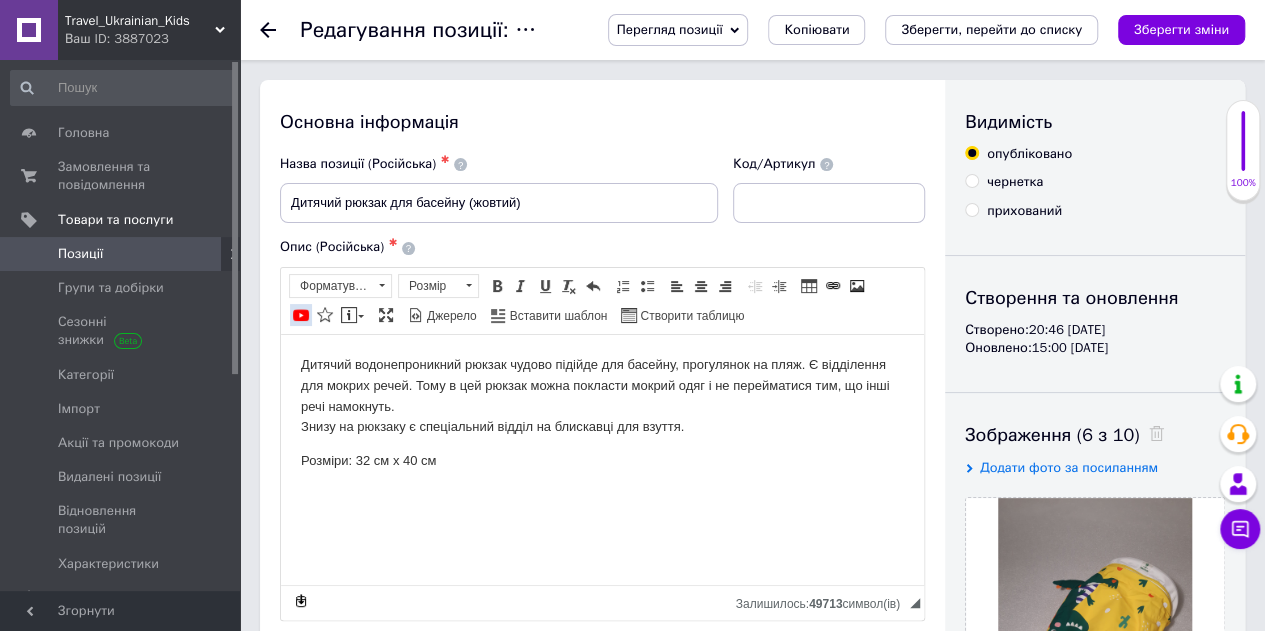 click at bounding box center (301, 315) 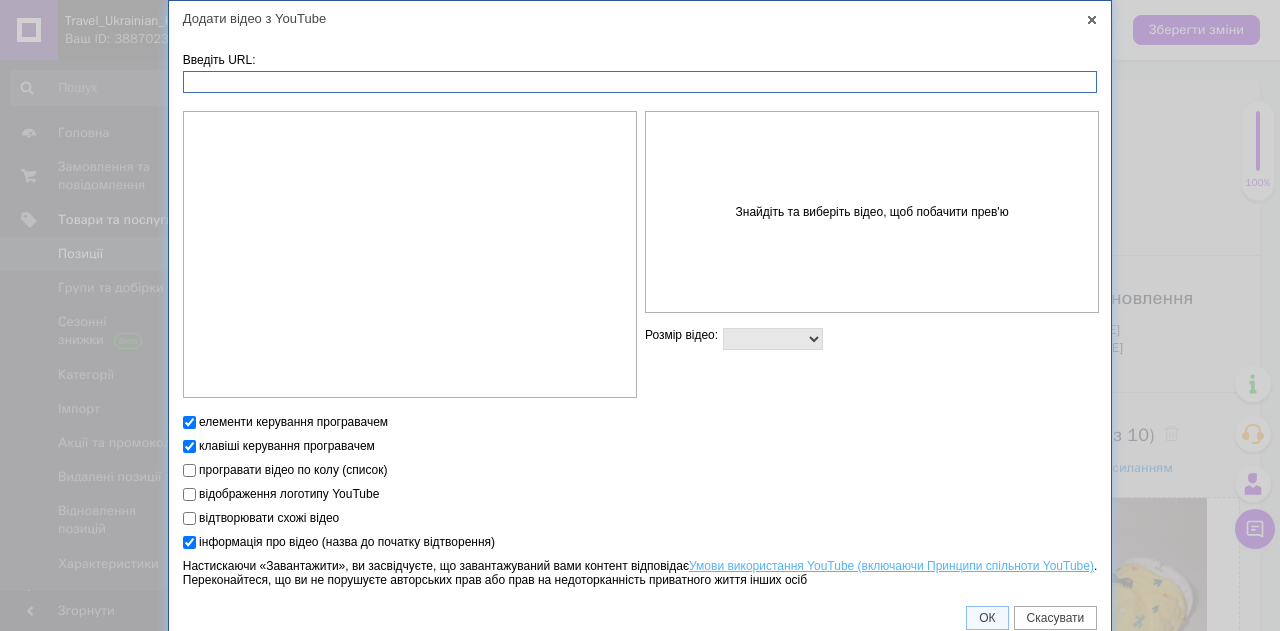 paste on "[URL][DOMAIN_NAME]" 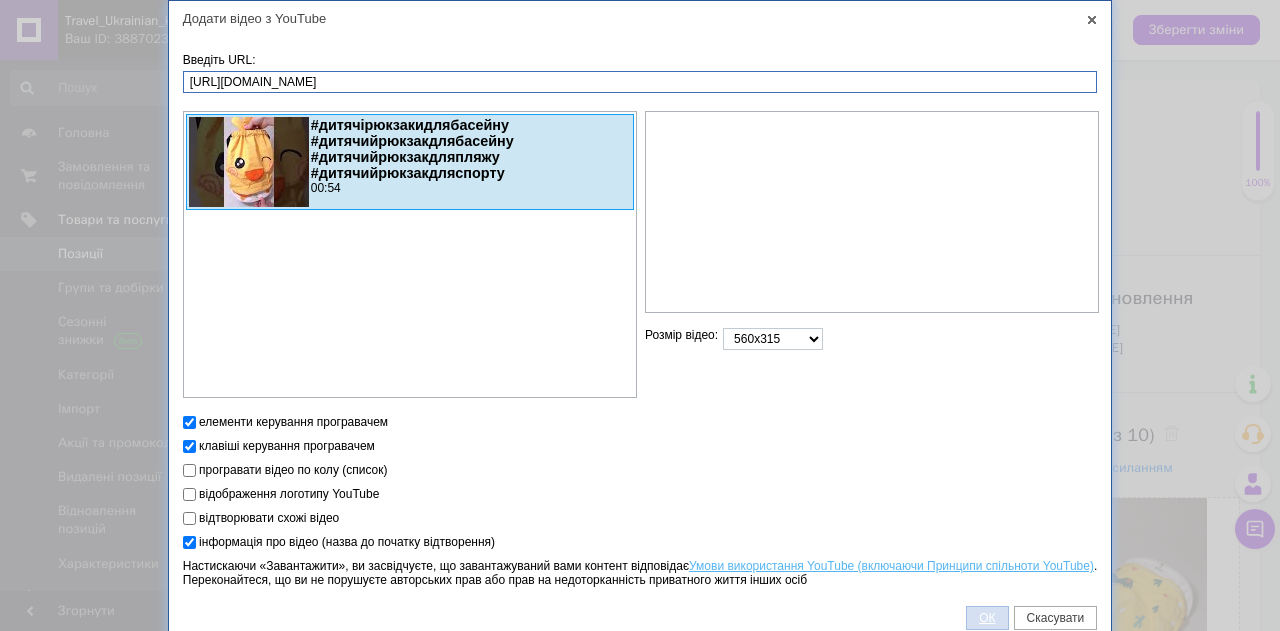 type on "[URL][DOMAIN_NAME]" 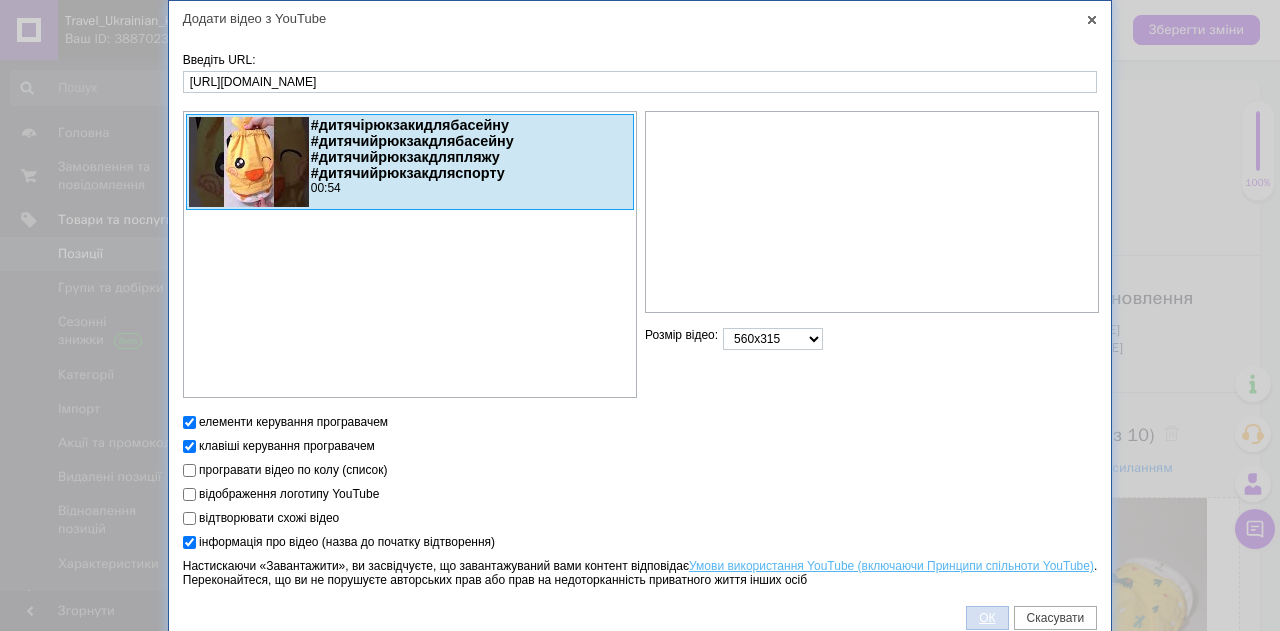 click on "ОК" at bounding box center (987, 618) 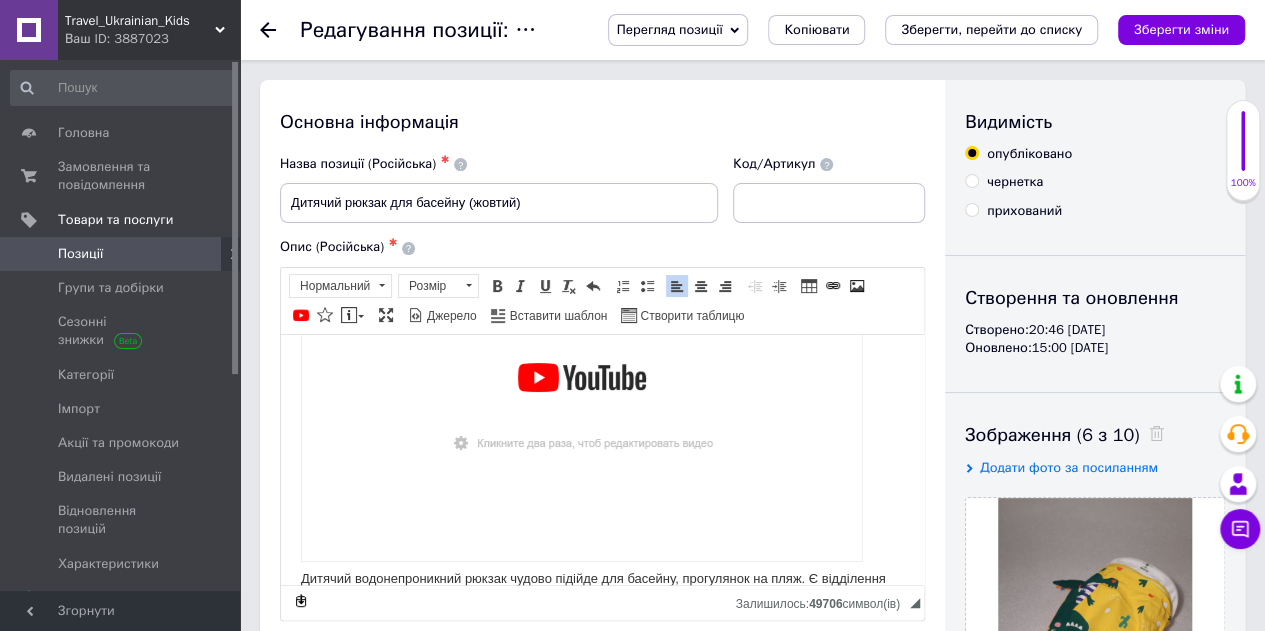 click on "​​​​​​​ Дитячий водонепроникний рюкзак чудово підійде для басейну, прогулянок на пляж. Є відділення для мокрих речей. Тому в цей рюкзак можна покласти мокрий одяг і не перейматися тим, що інші речі намокнуть. Знизу на рюкзаку є спеціальний відділ на блискавці для взуття. Розміри: 32 см х 40 см" at bounding box center (602, 464) 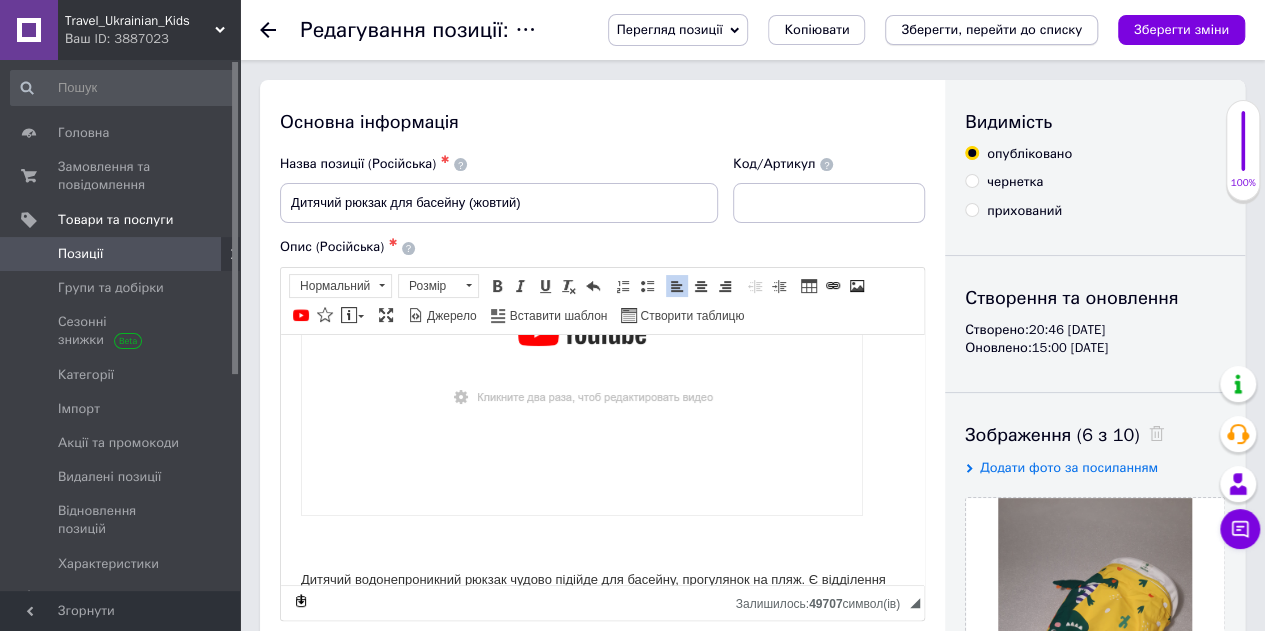 click on "Зберегти, перейти до списку" at bounding box center (991, 29) 